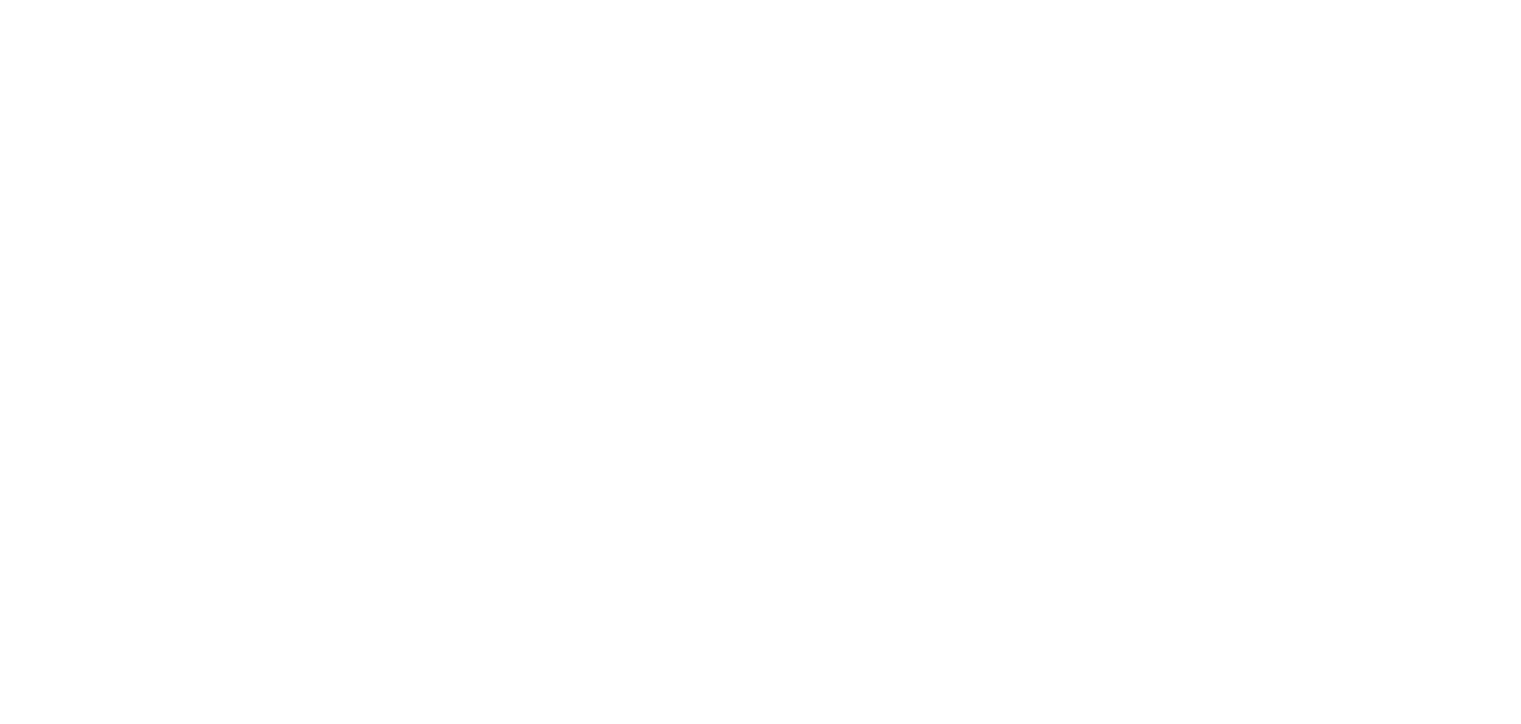scroll, scrollTop: 0, scrollLeft: 0, axis: both 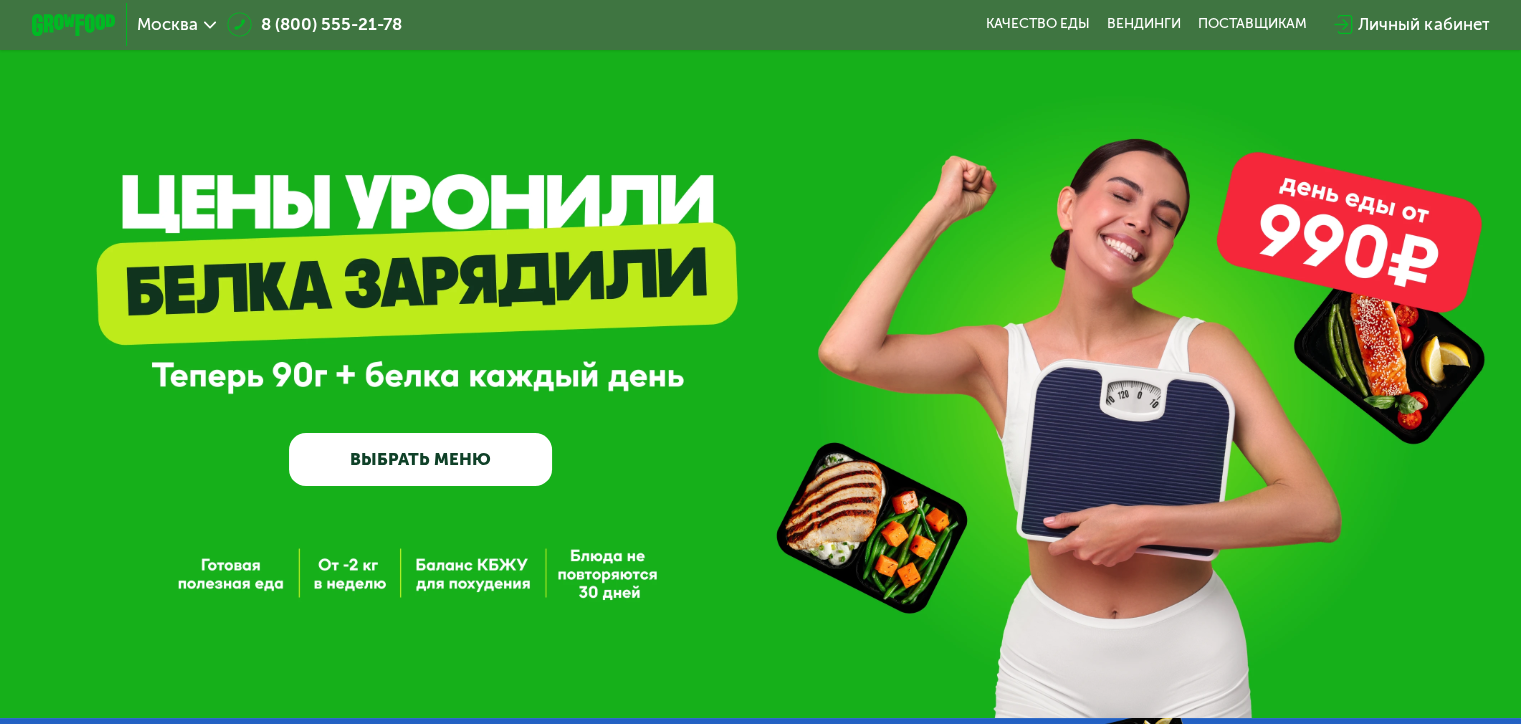 click on "Личный кабинет" at bounding box center (1423, 24) 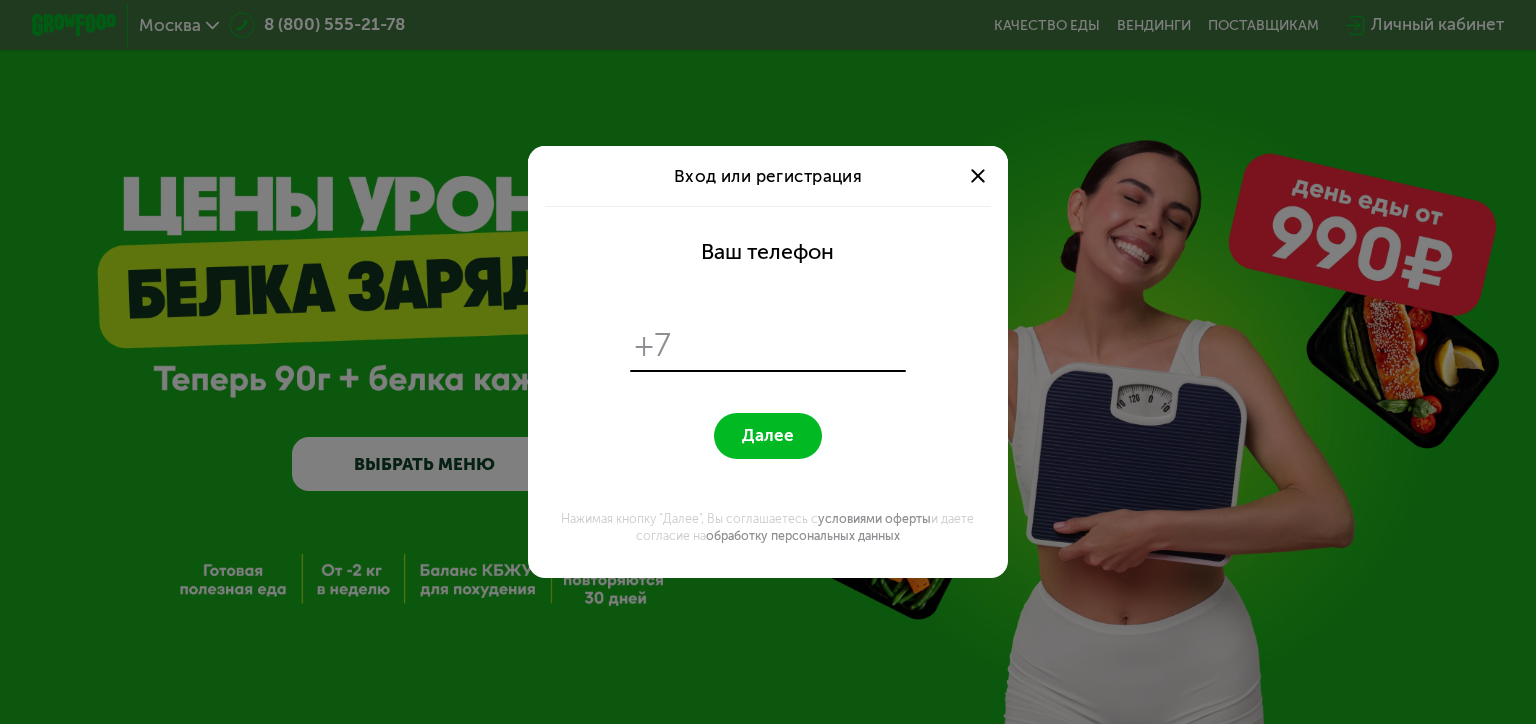 click at bounding box center (791, 345) 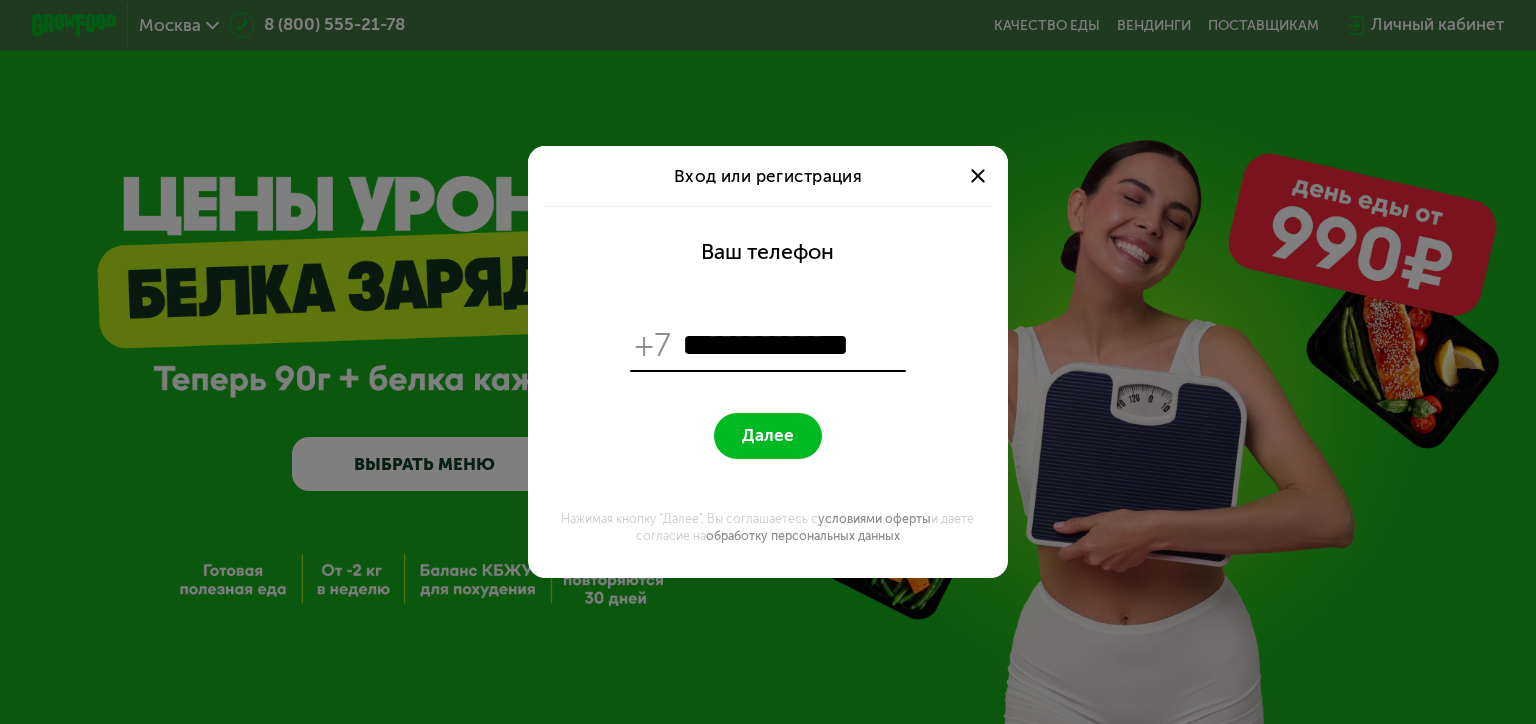 type on "**********" 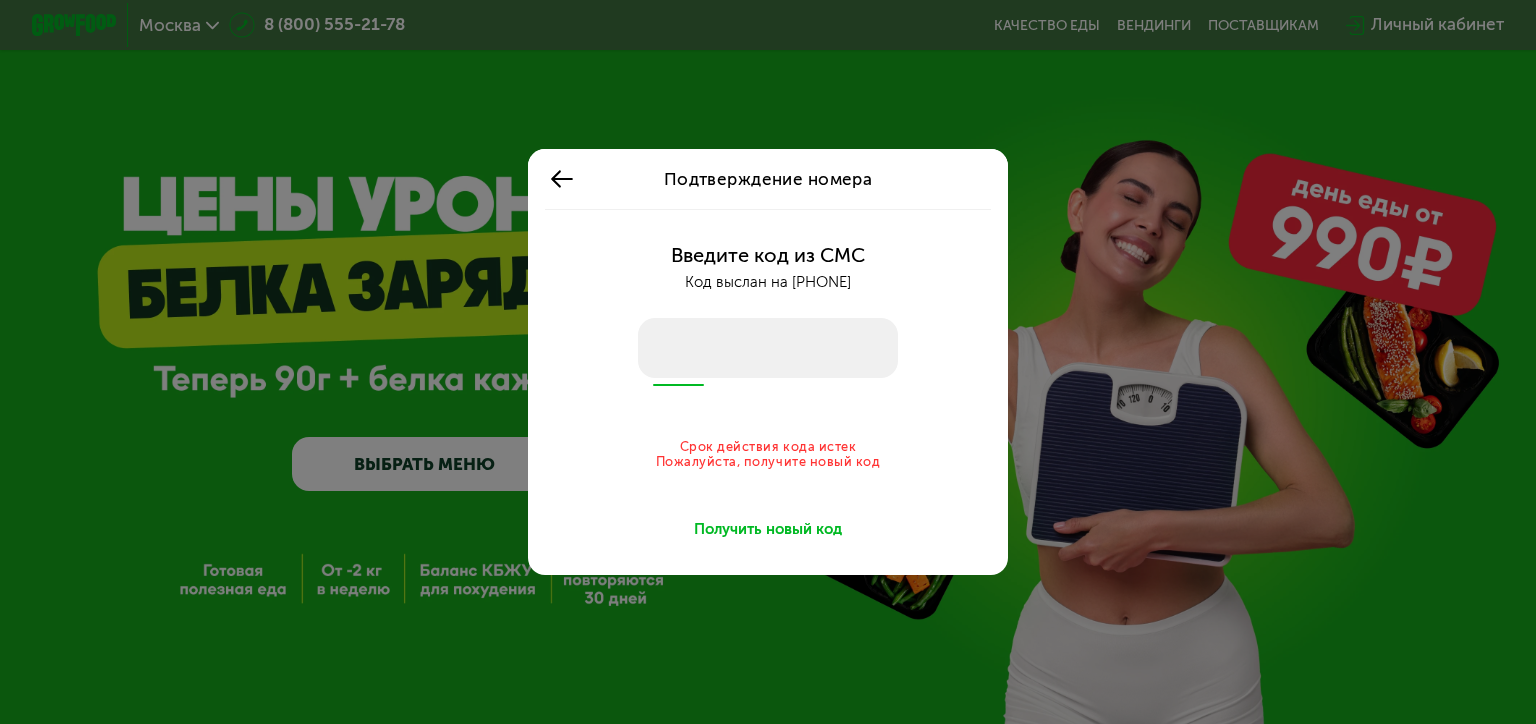 click on "Получить новый код" at bounding box center (768, 529) 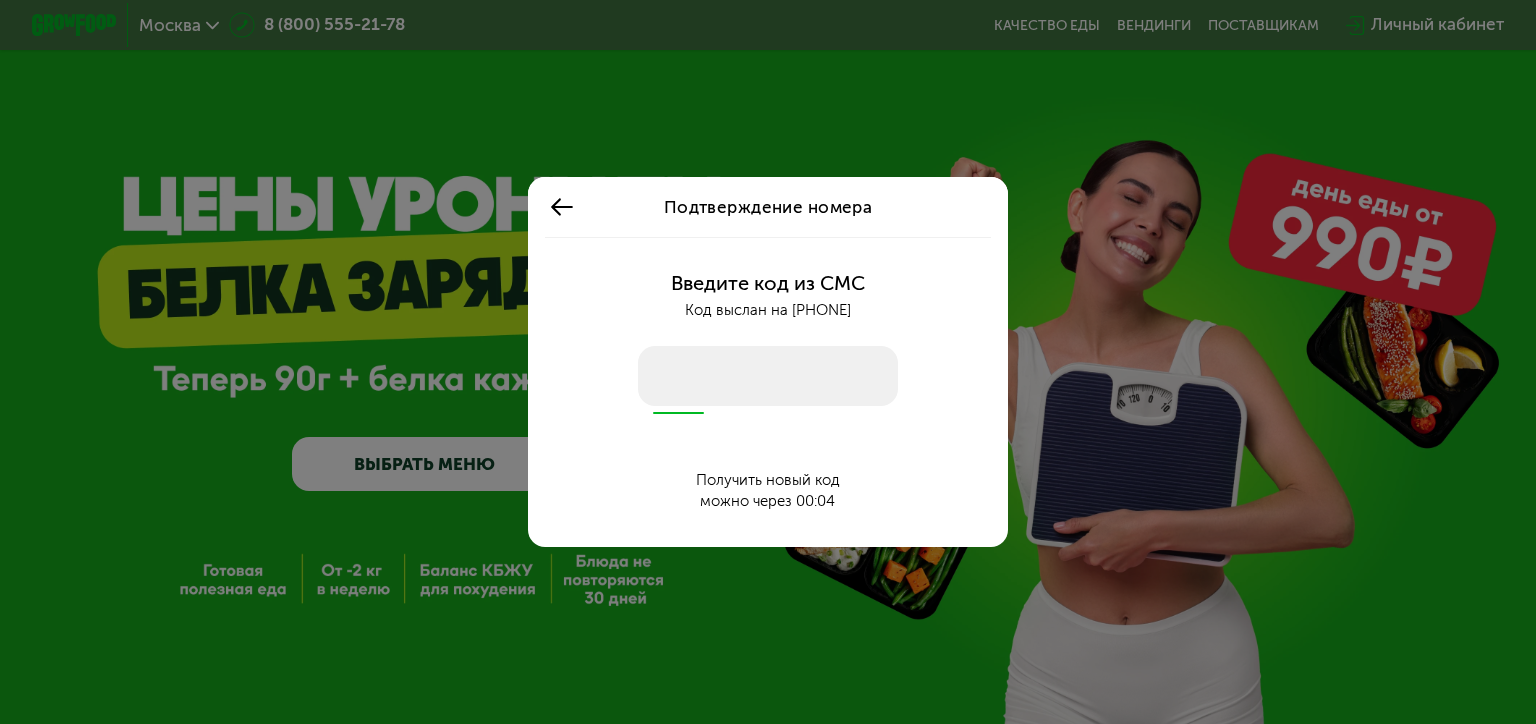click at bounding box center (768, 376) 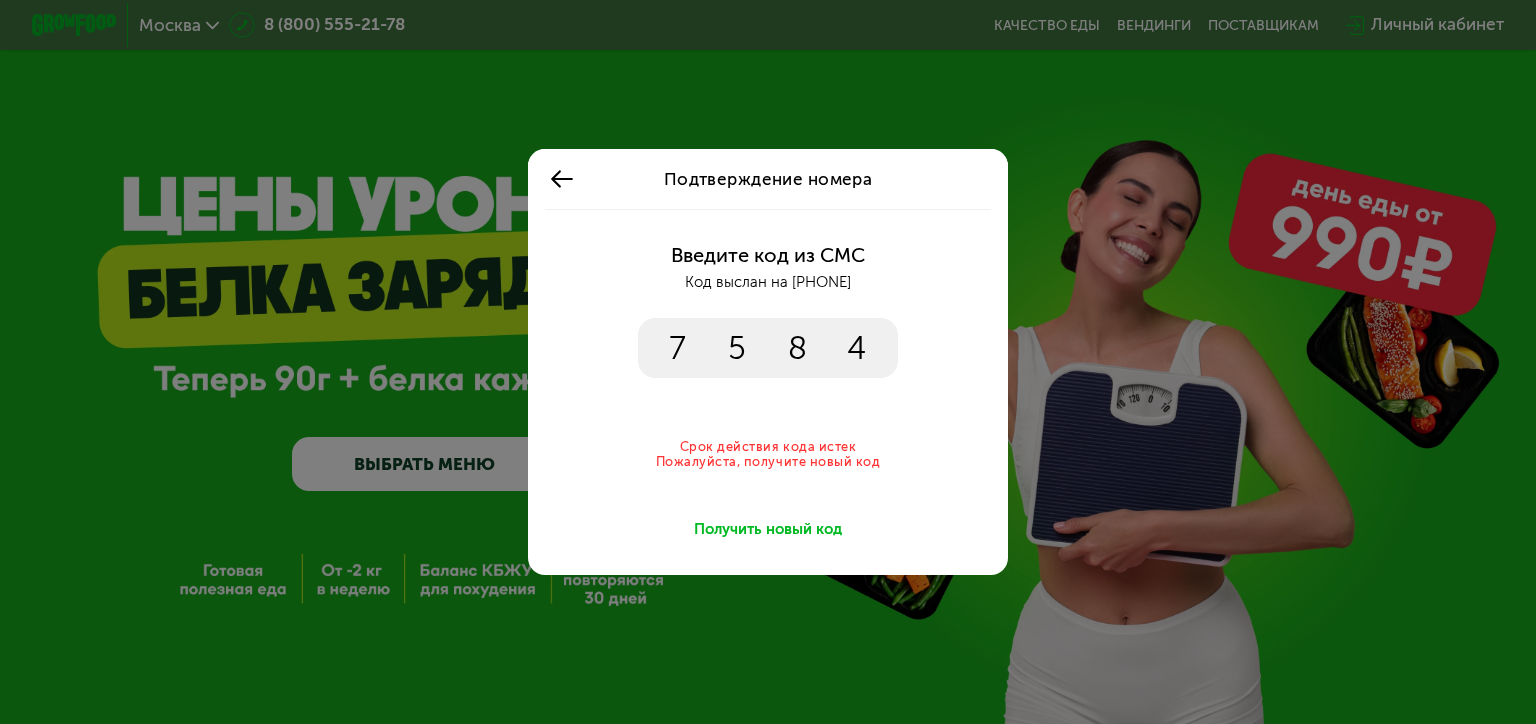 type on "****" 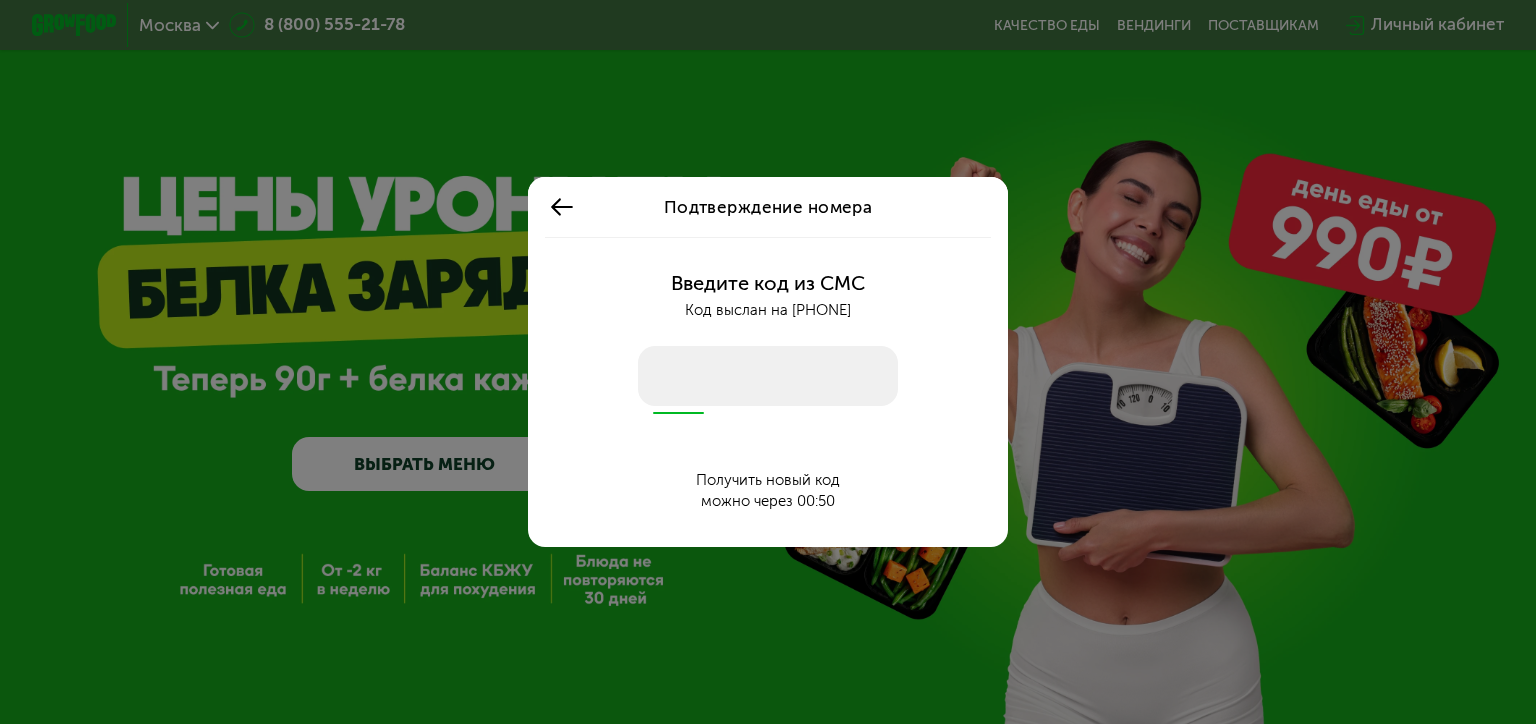 click at bounding box center (768, 376) 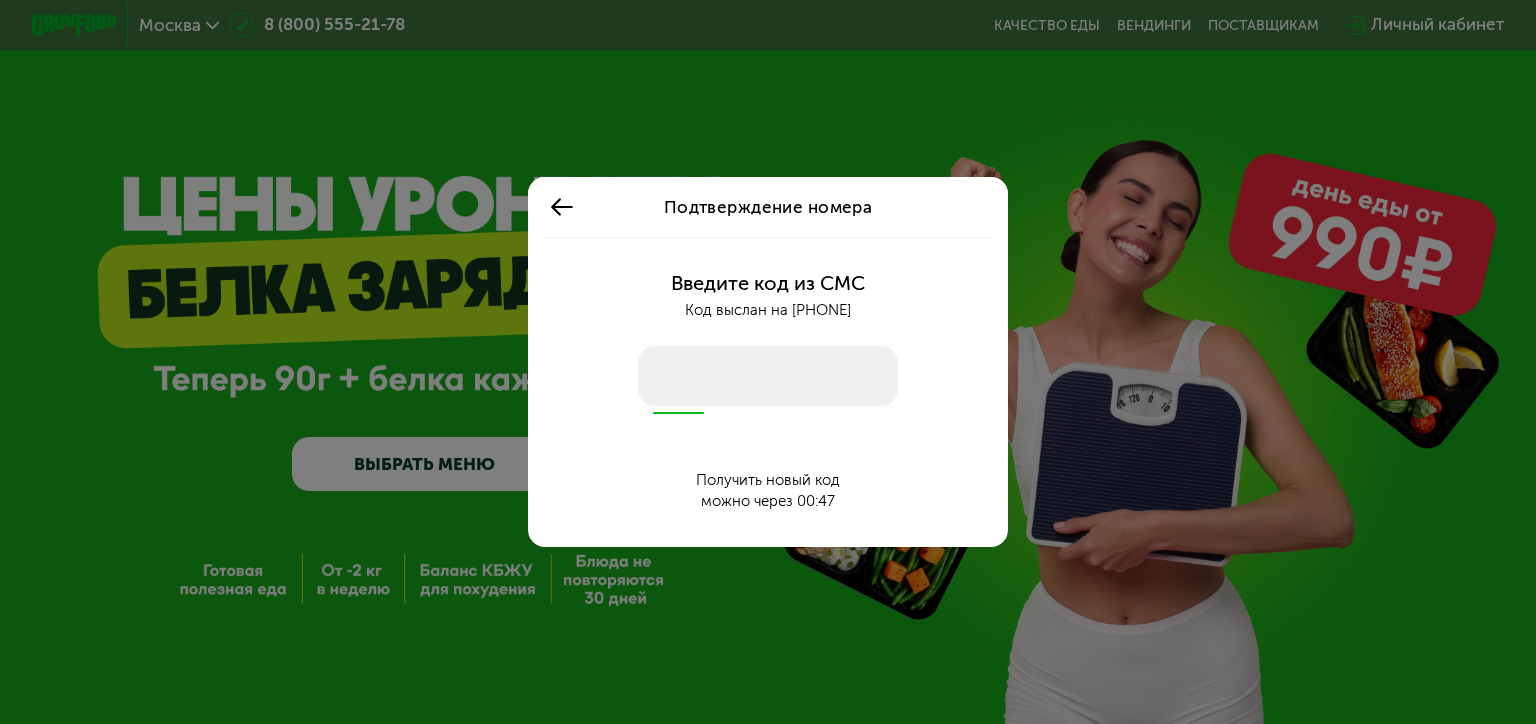 click at bounding box center [768, 376] 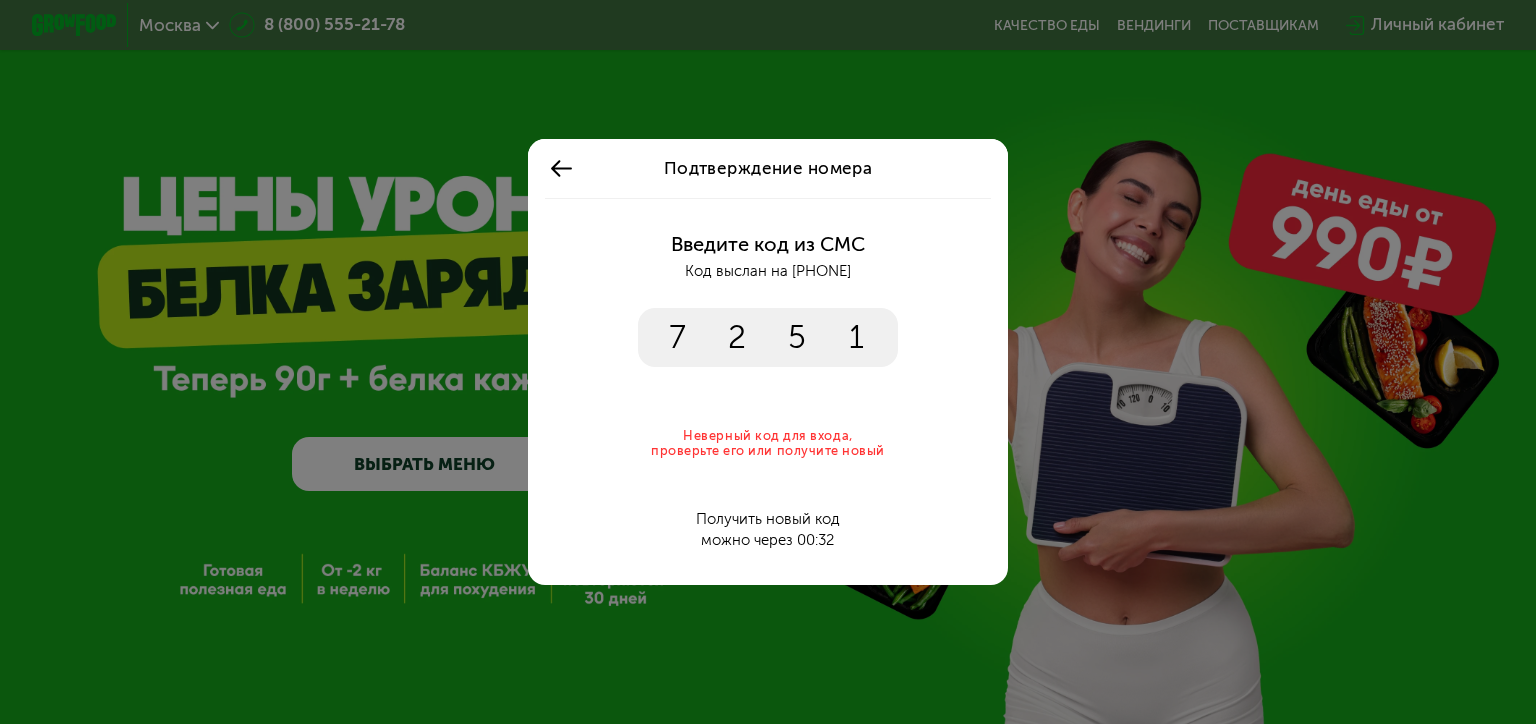drag, startPoint x: 866, startPoint y: 332, endPoint x: 736, endPoint y: 339, distance: 130.18832 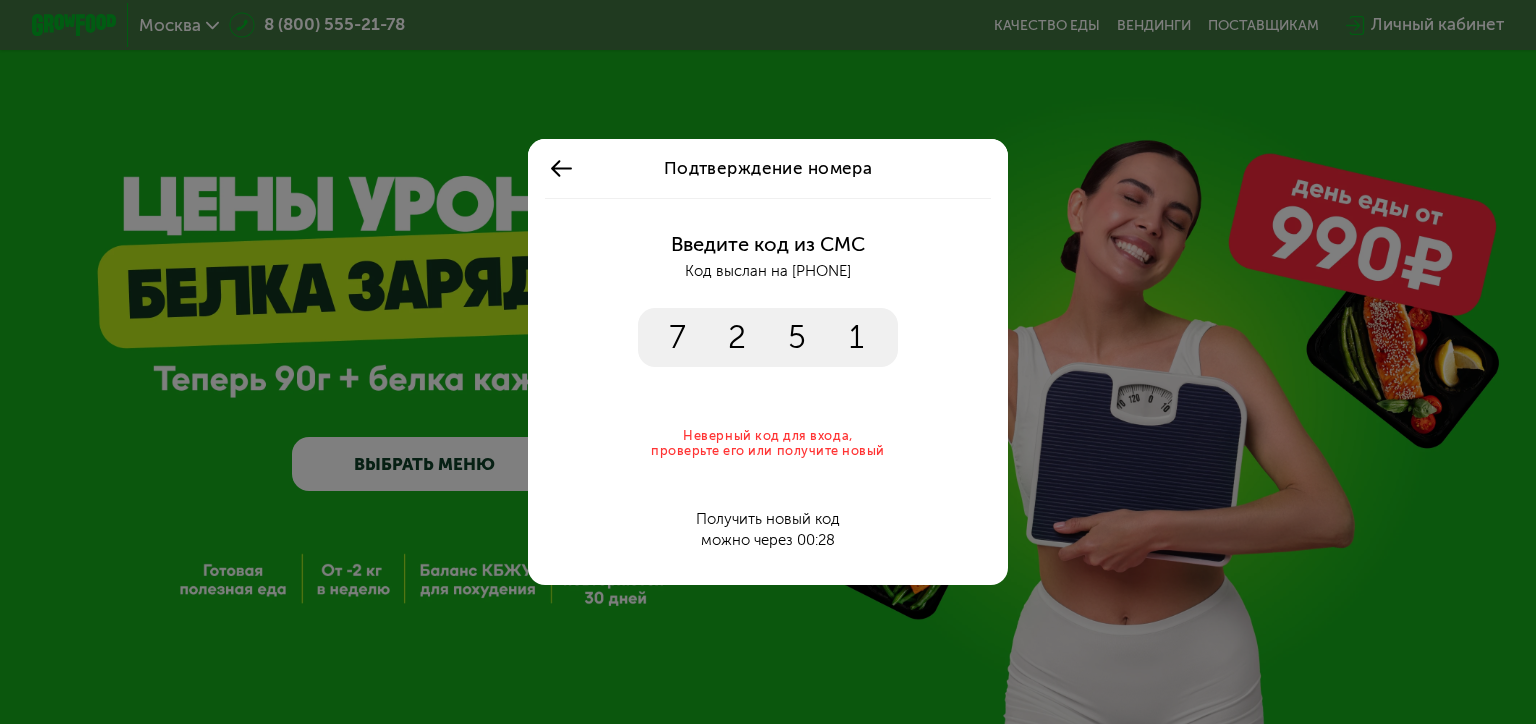 type on "****" 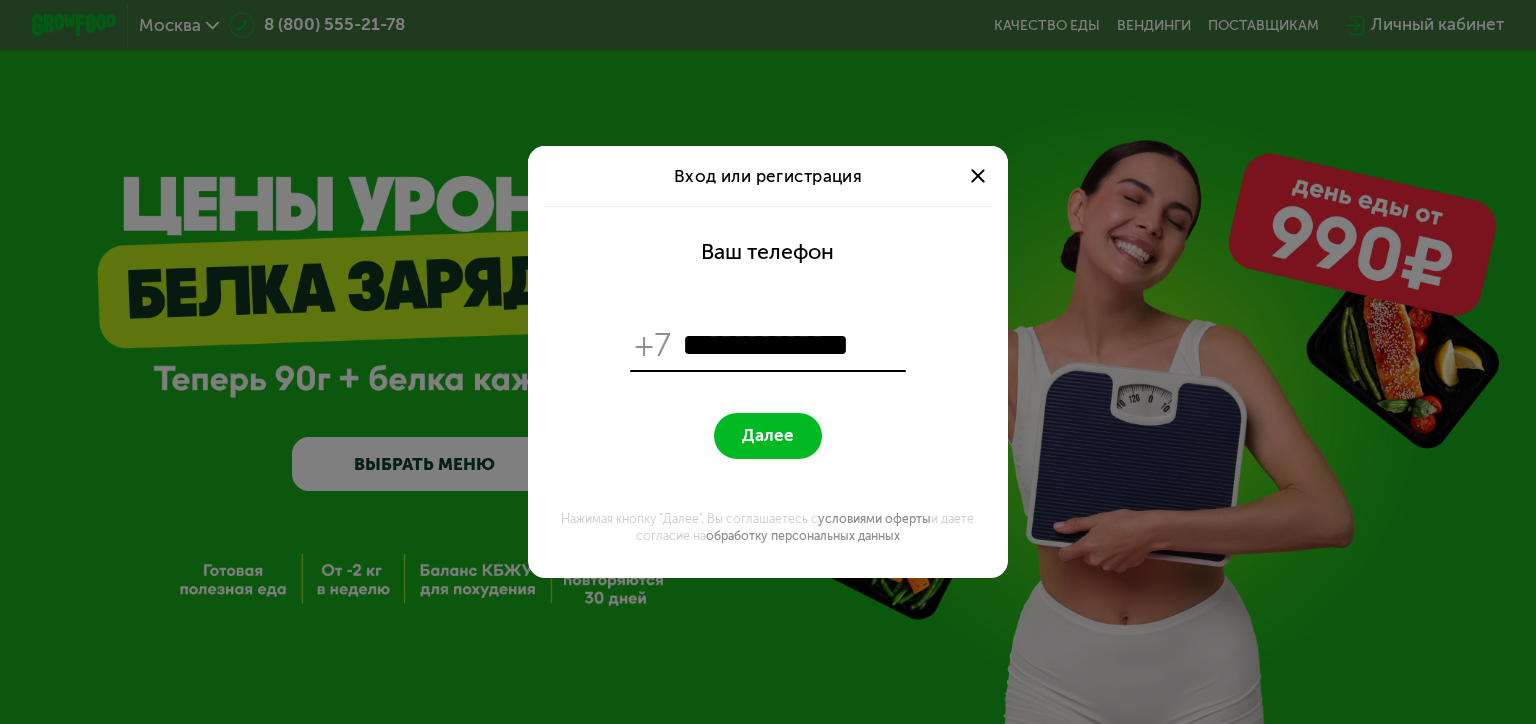click on "Далее" 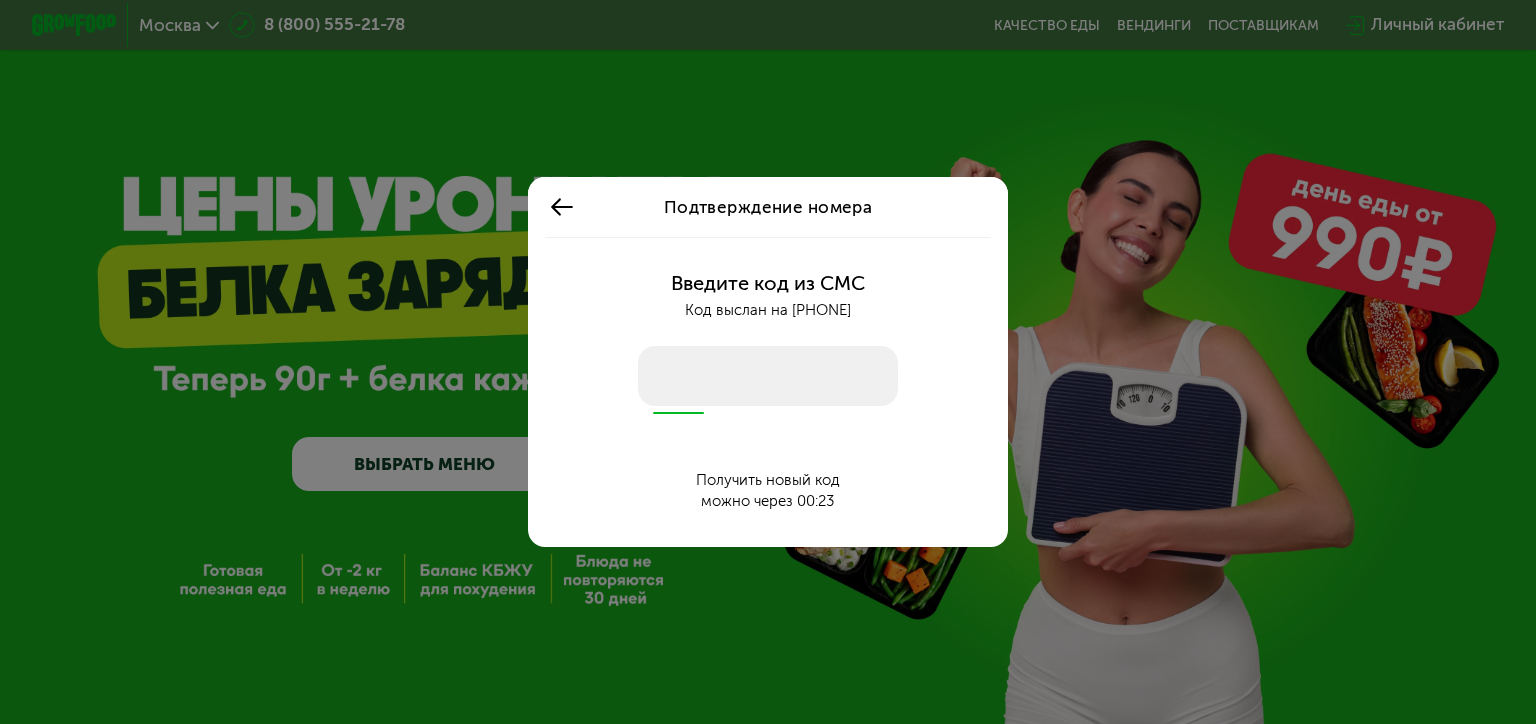 click at bounding box center (768, 376) 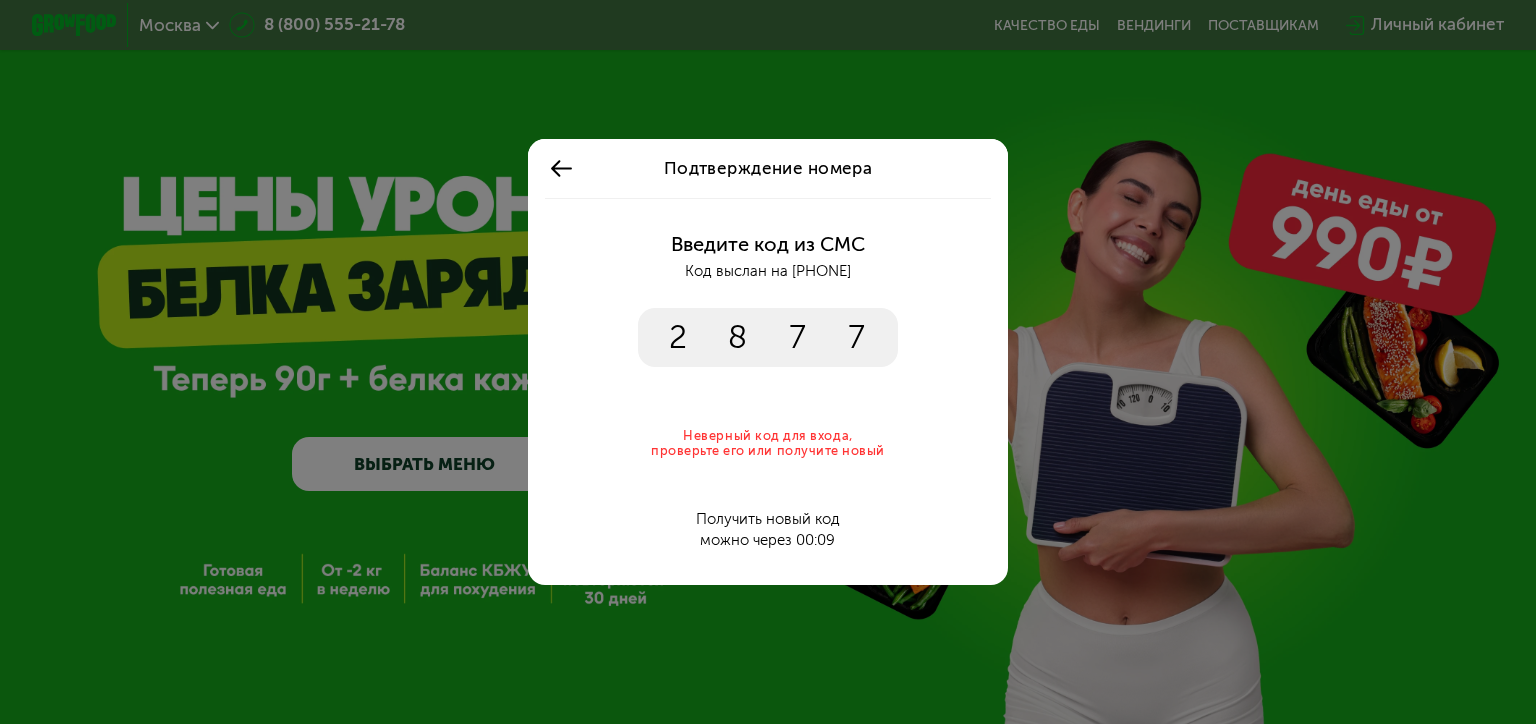 click on "****" at bounding box center [768, 338] 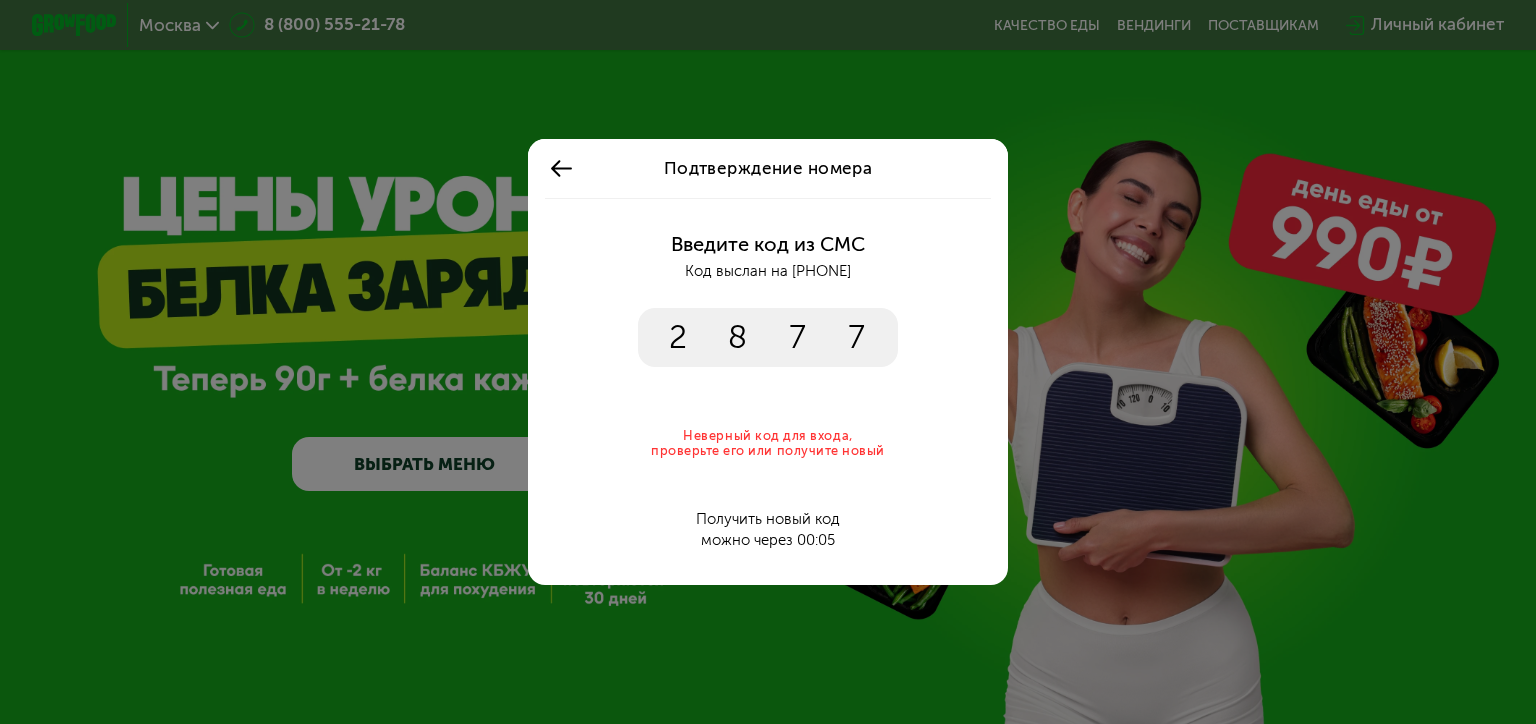 click on "****" at bounding box center [768, 338] 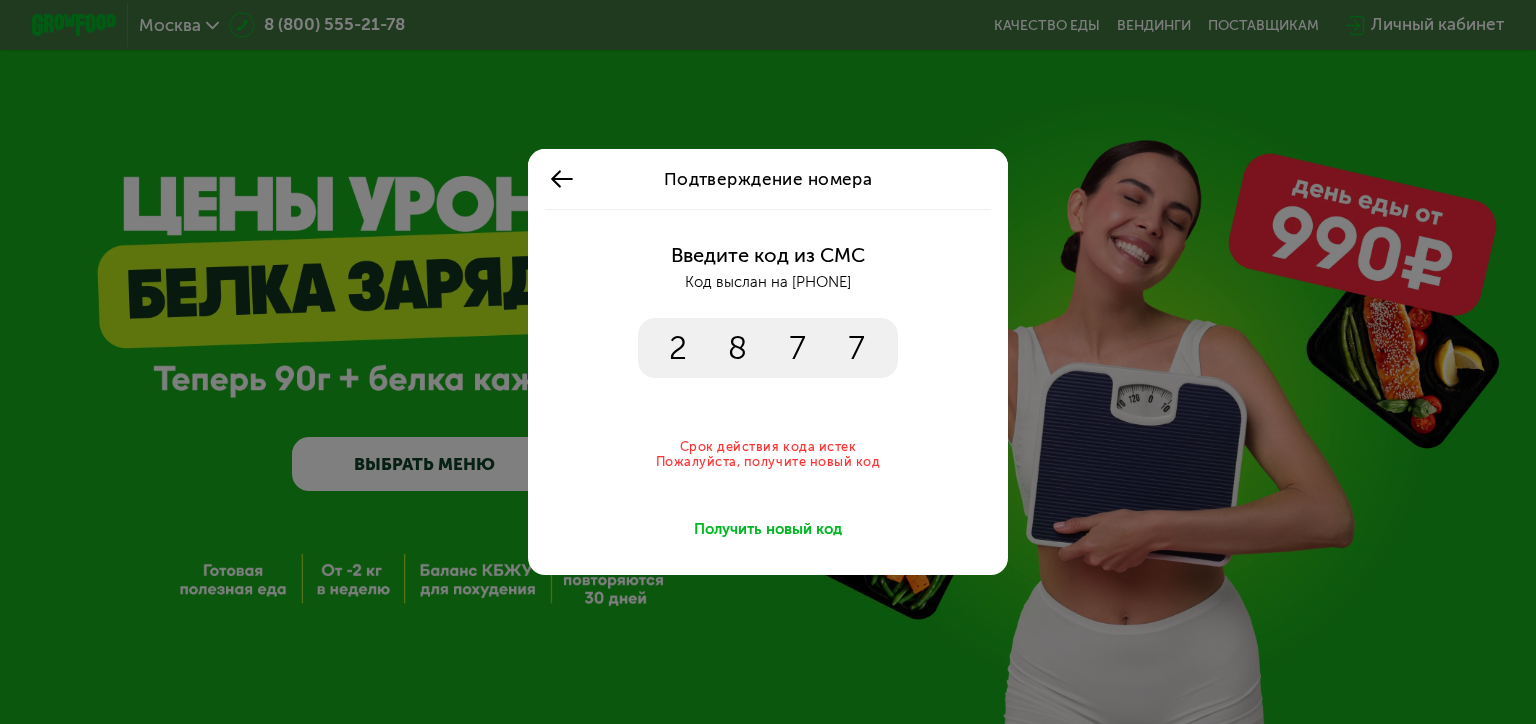 type on "*****" 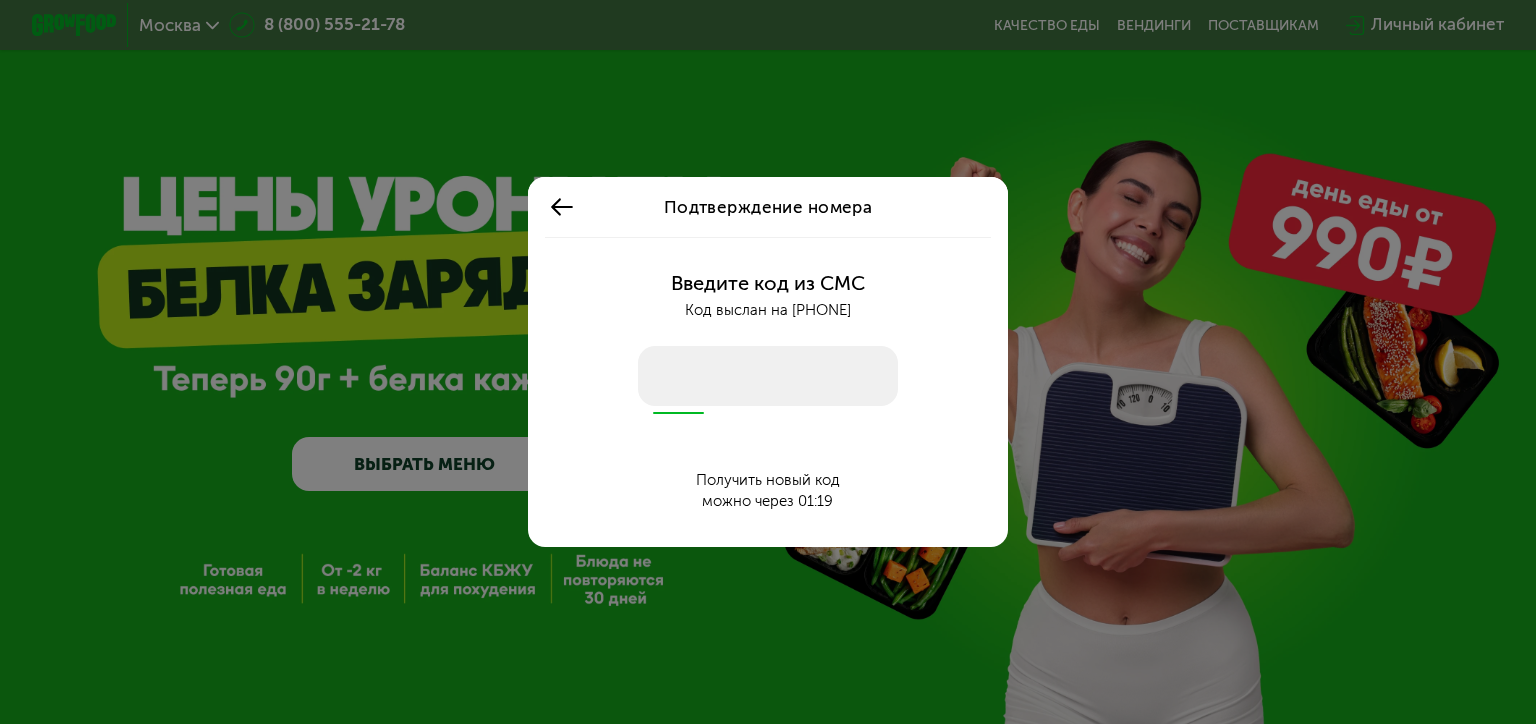 click at bounding box center (768, 376) 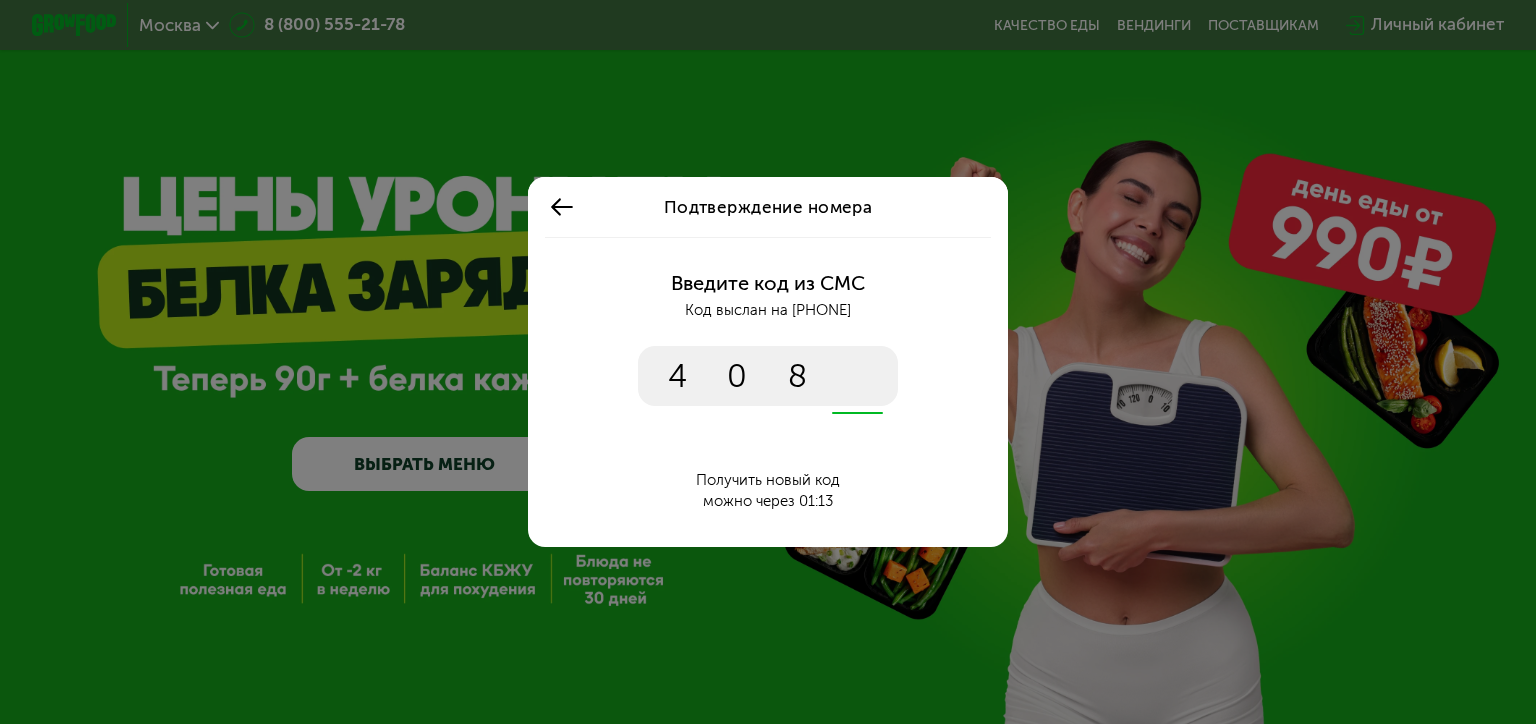 type on "****" 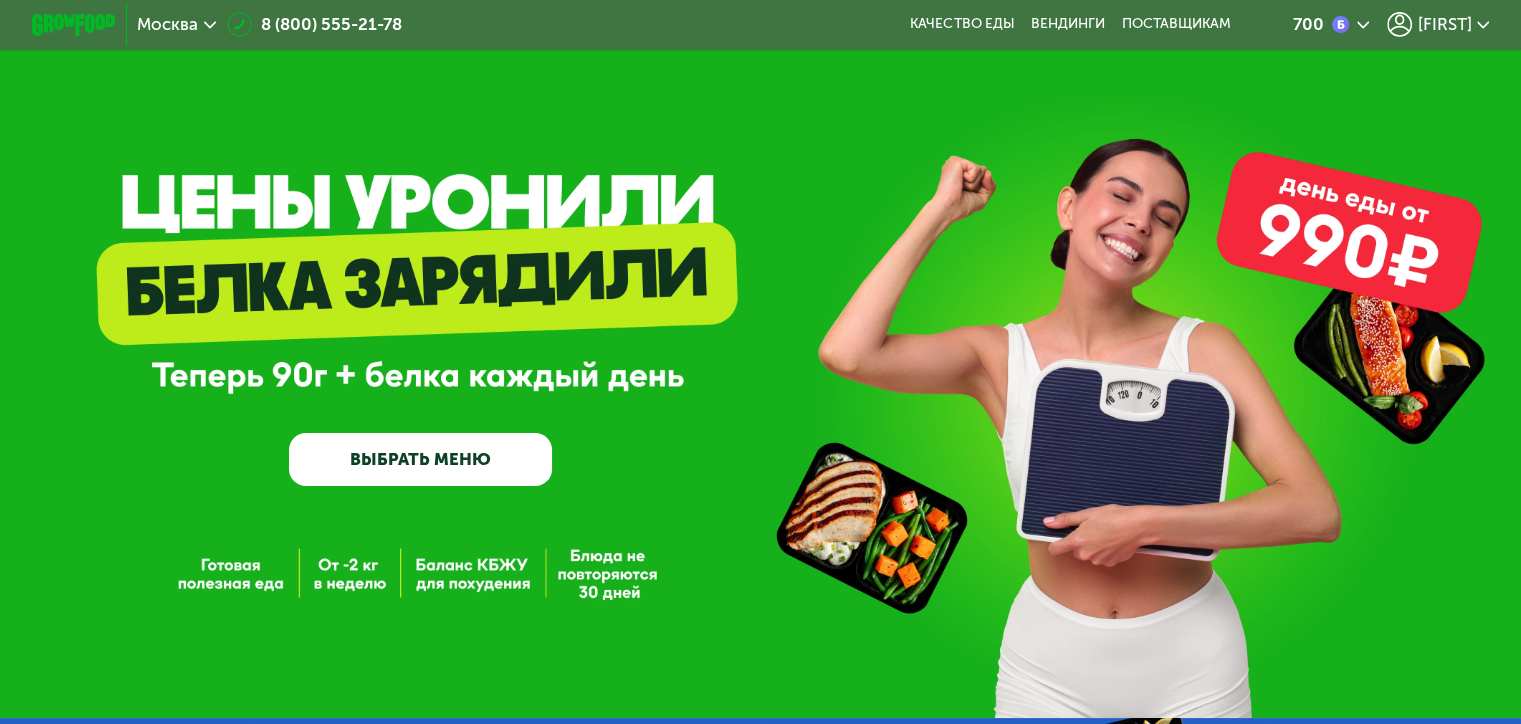 click at bounding box center (1340, 24) 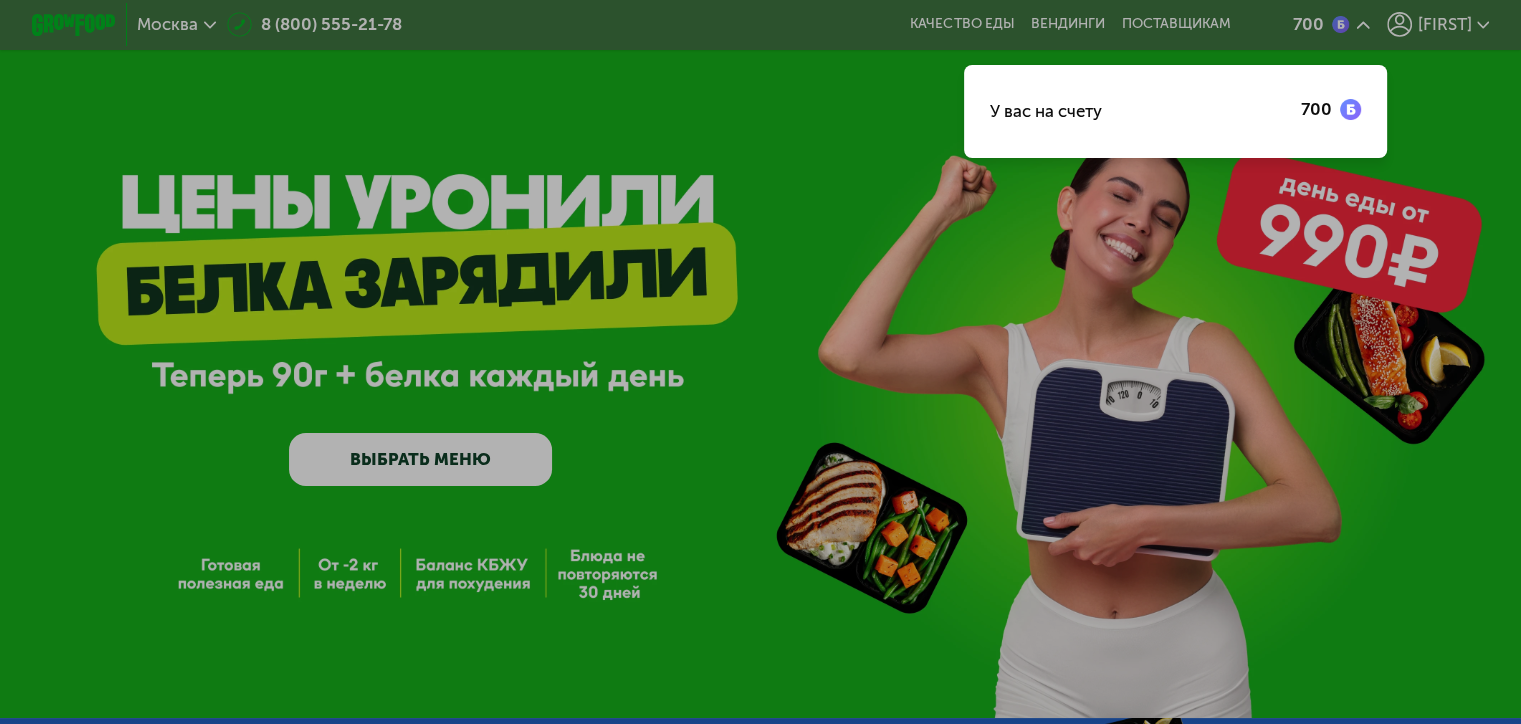 click at bounding box center [760, 362] 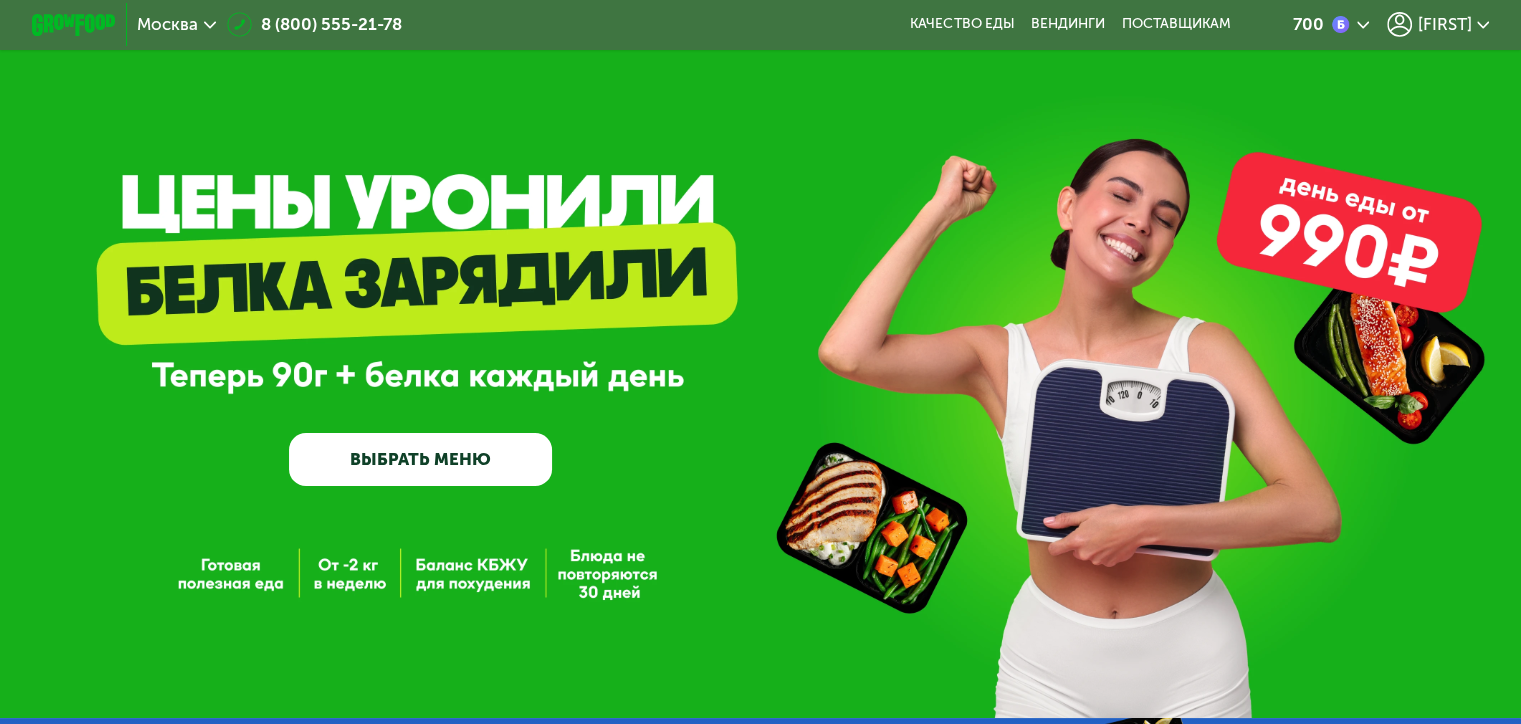 click 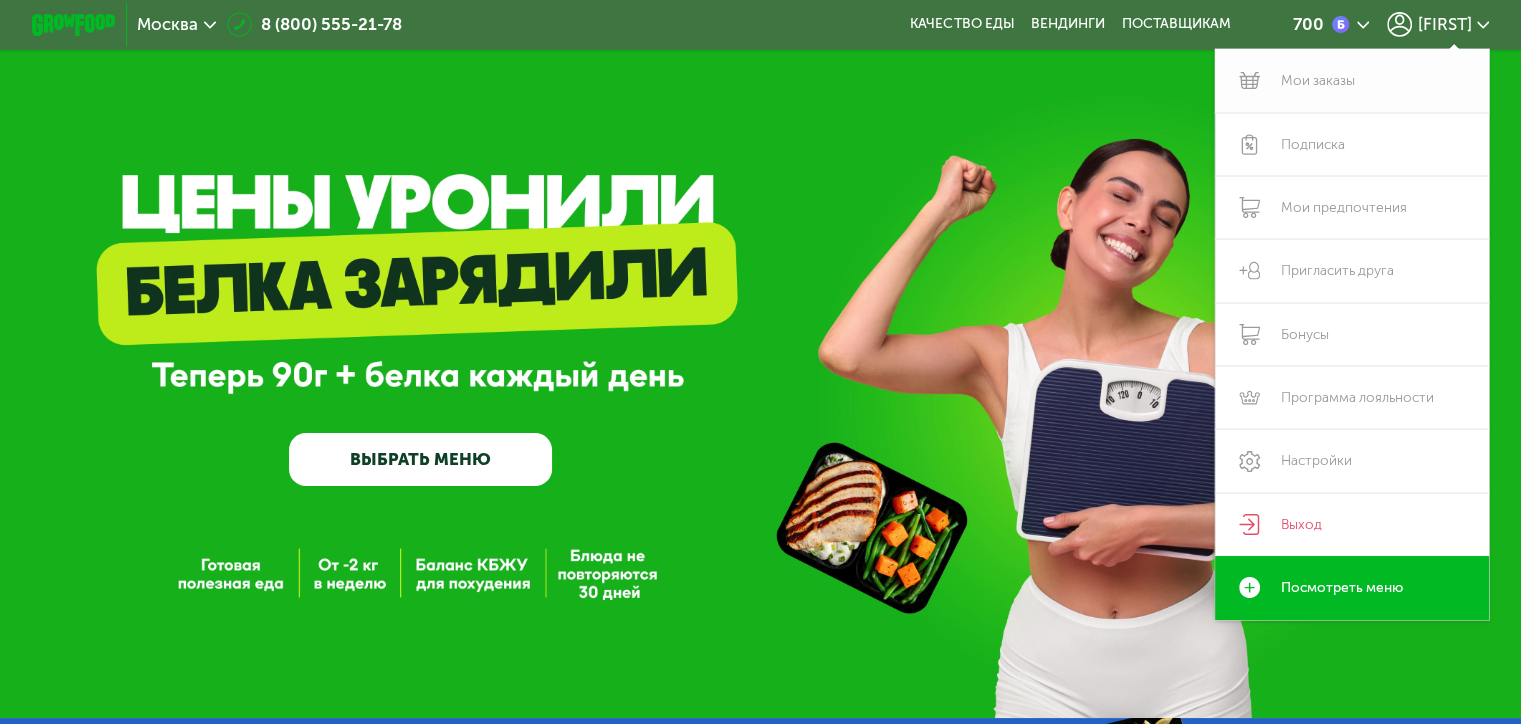click on "Мои заказы" at bounding box center (1352, 80) 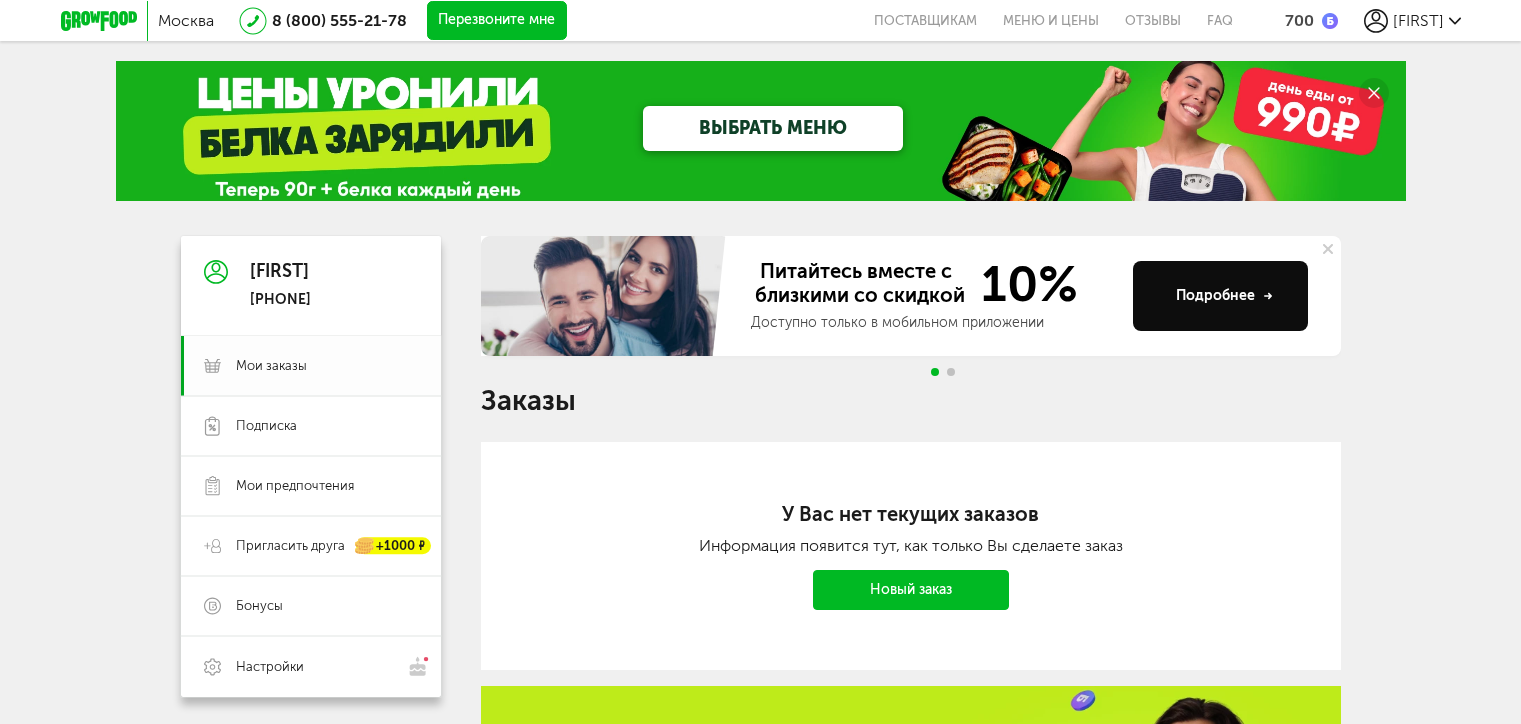 scroll, scrollTop: 0, scrollLeft: 0, axis: both 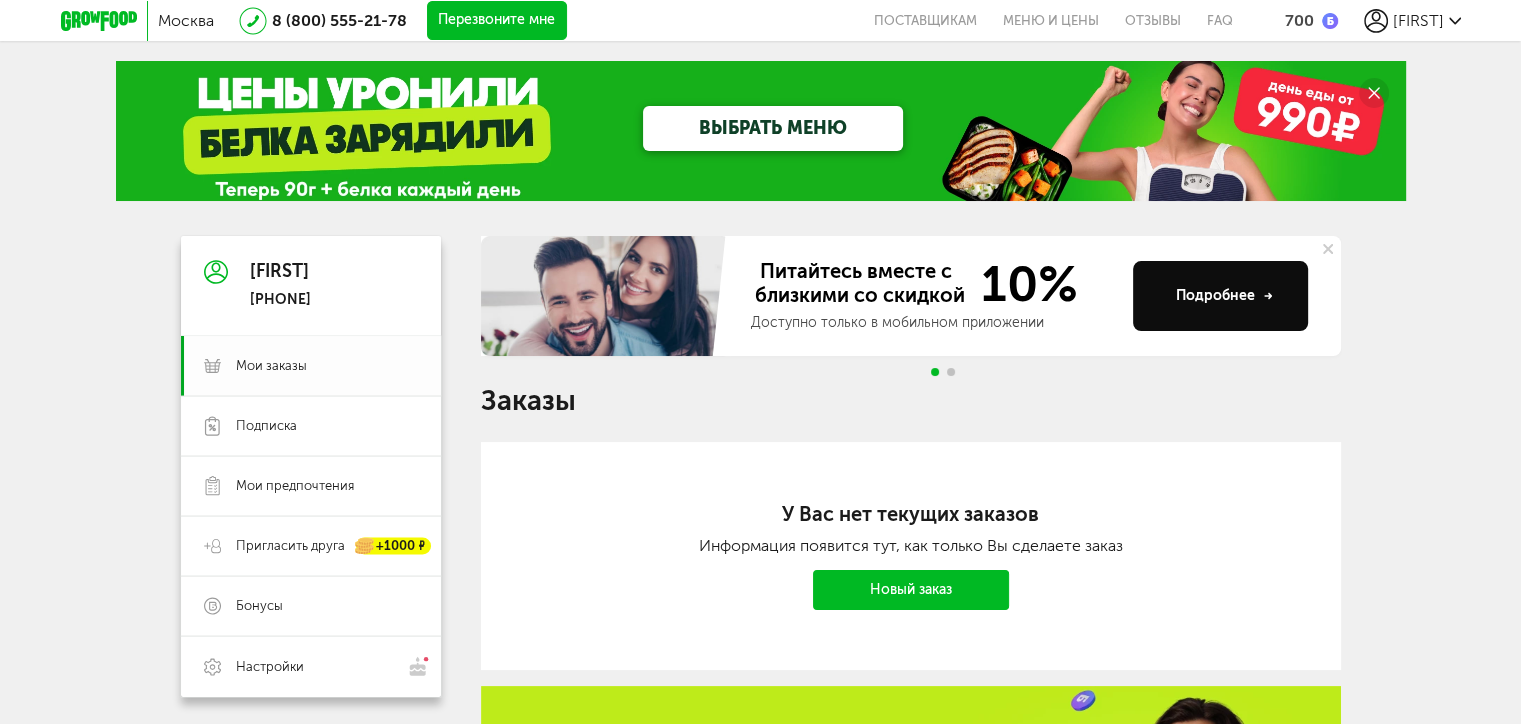 click on "Мои заказы" at bounding box center (327, 366) 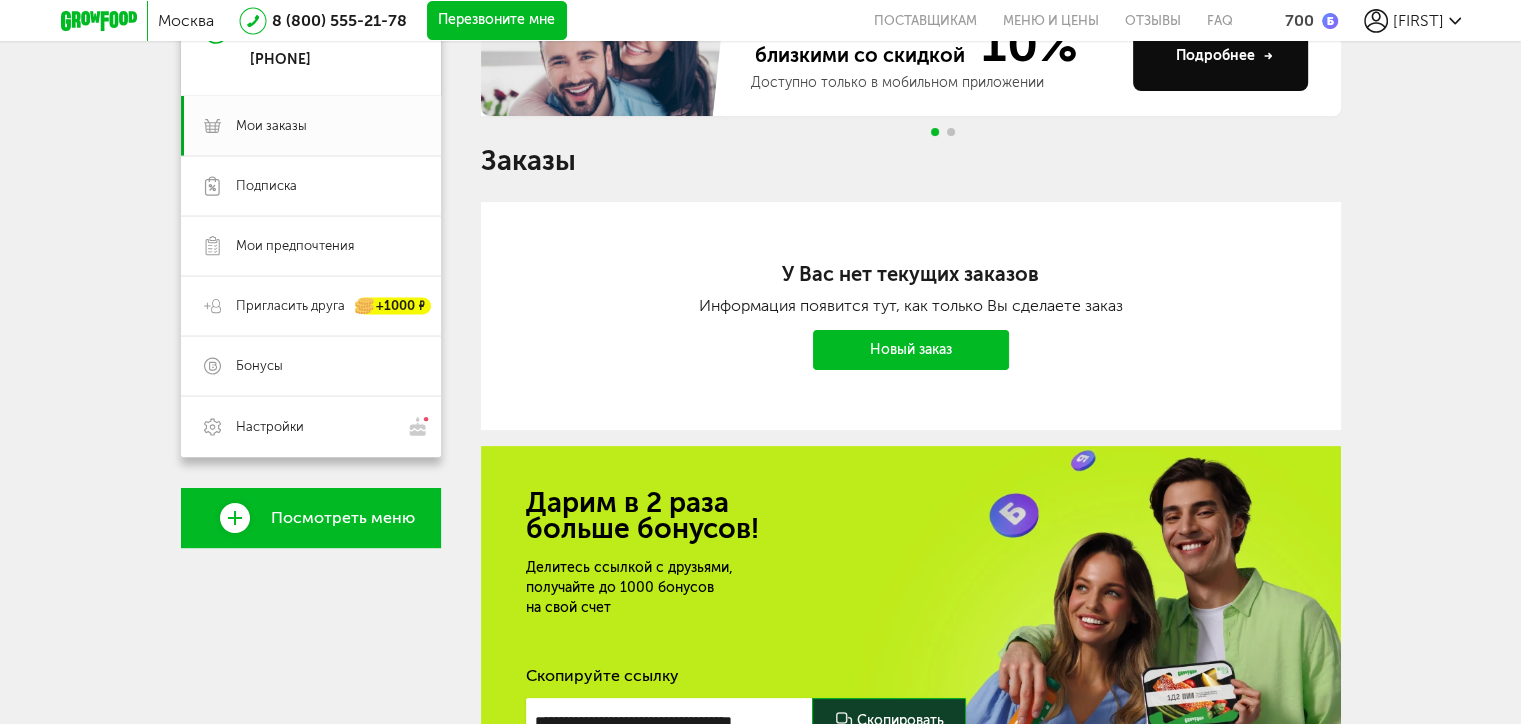 scroll, scrollTop: 95, scrollLeft: 0, axis: vertical 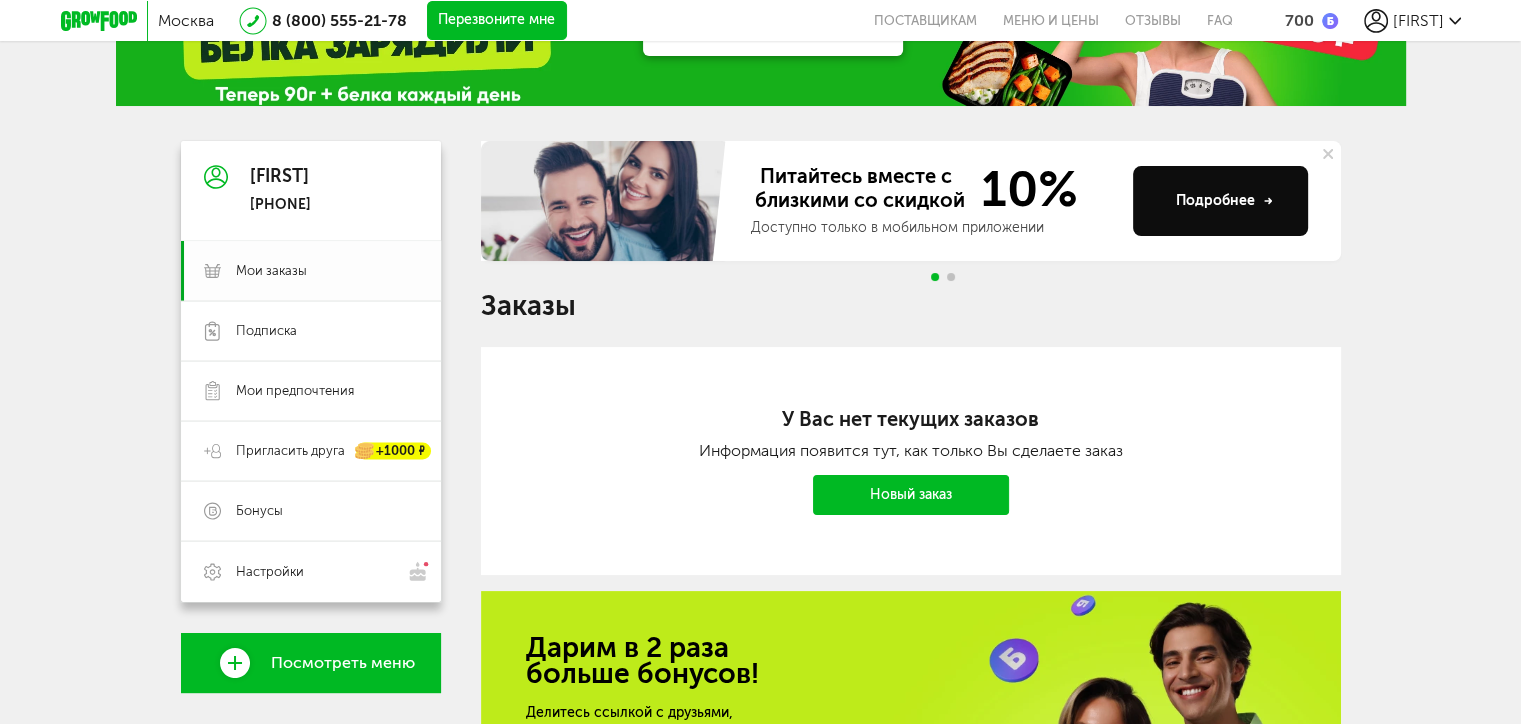 click on "Мои заказы" at bounding box center (271, 271) 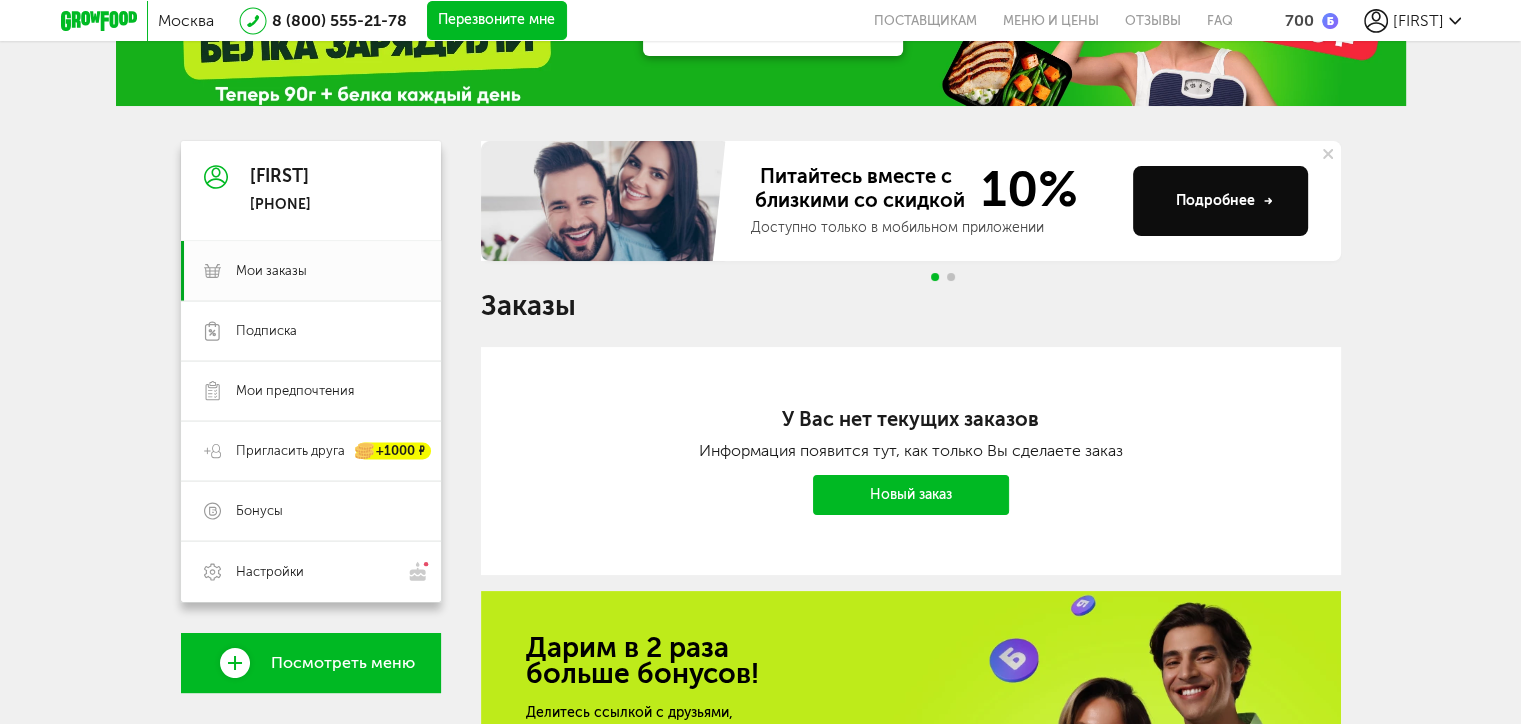 scroll, scrollTop: 0, scrollLeft: 0, axis: both 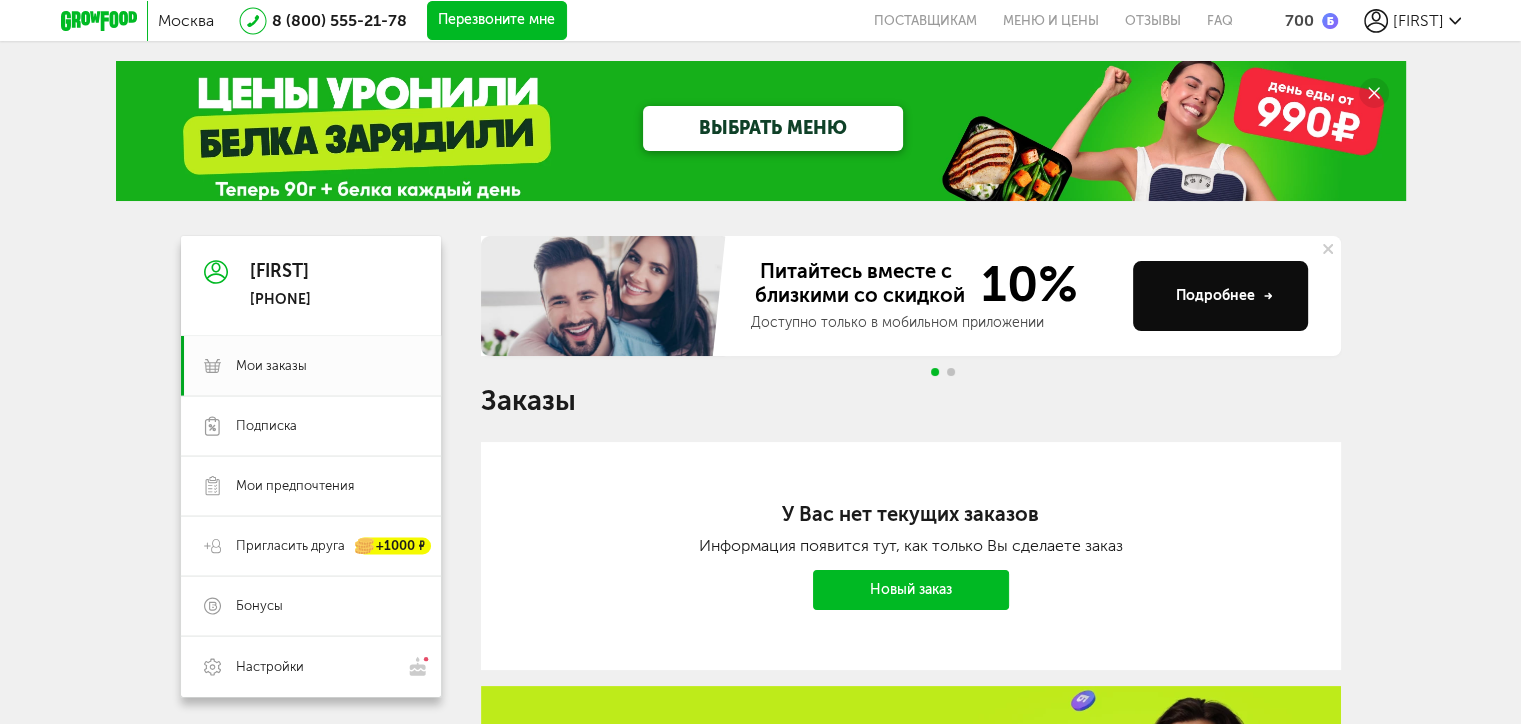 click on "[FIRST]" at bounding box center [1418, 20] 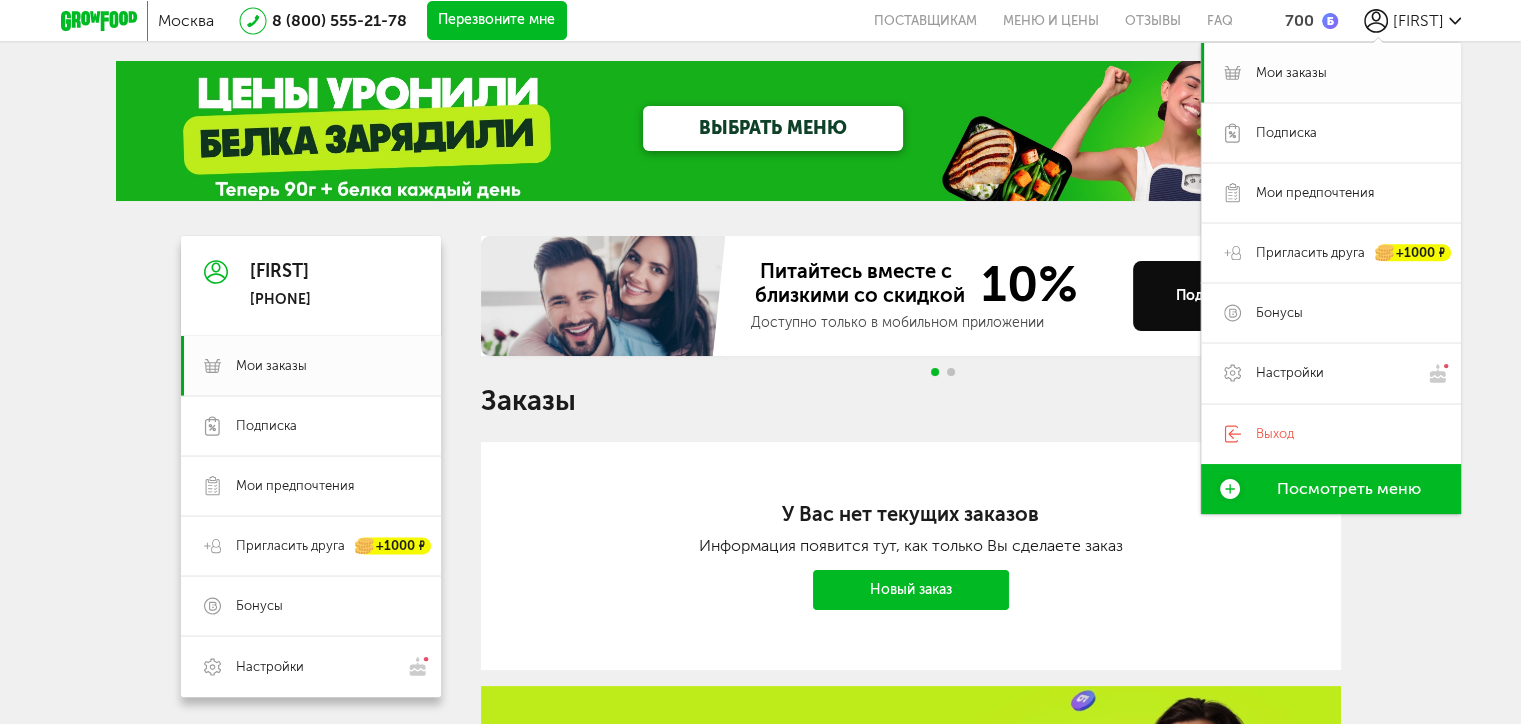 click on "Мои заказы" at bounding box center (1291, 73) 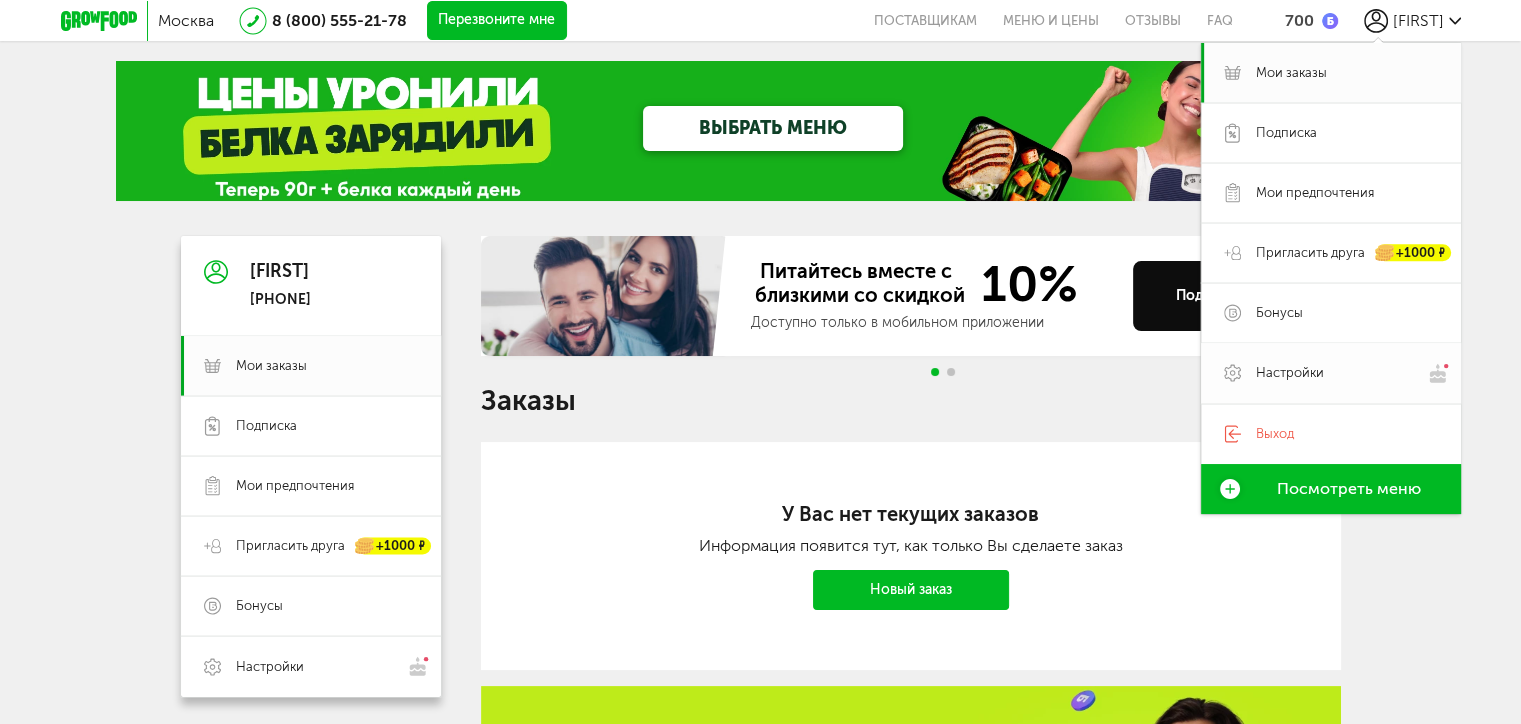 click on "Настройки" at bounding box center (1347, 373) 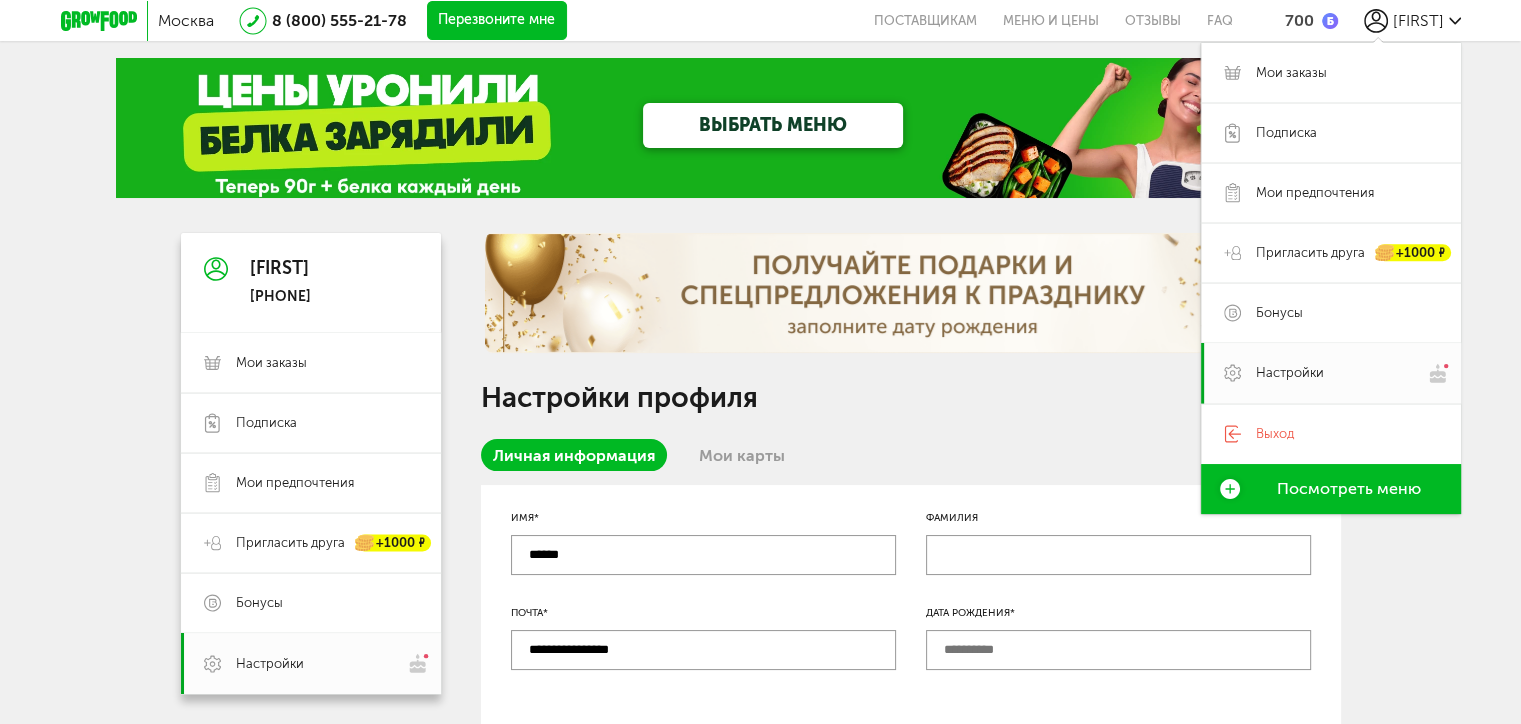 scroll, scrollTop: 0, scrollLeft: 0, axis: both 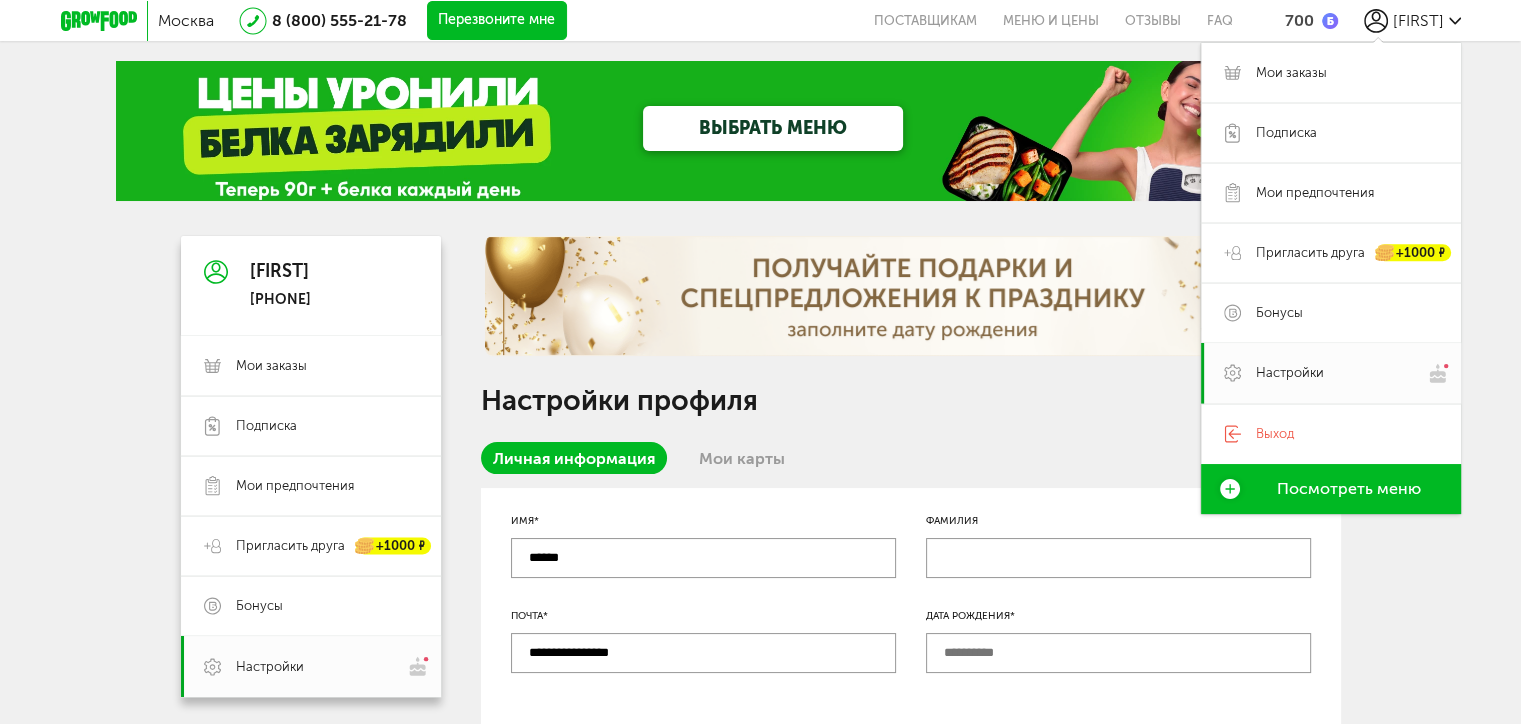 click on "ВЫБРАТЬ МЕНЮ" at bounding box center (773, 128) 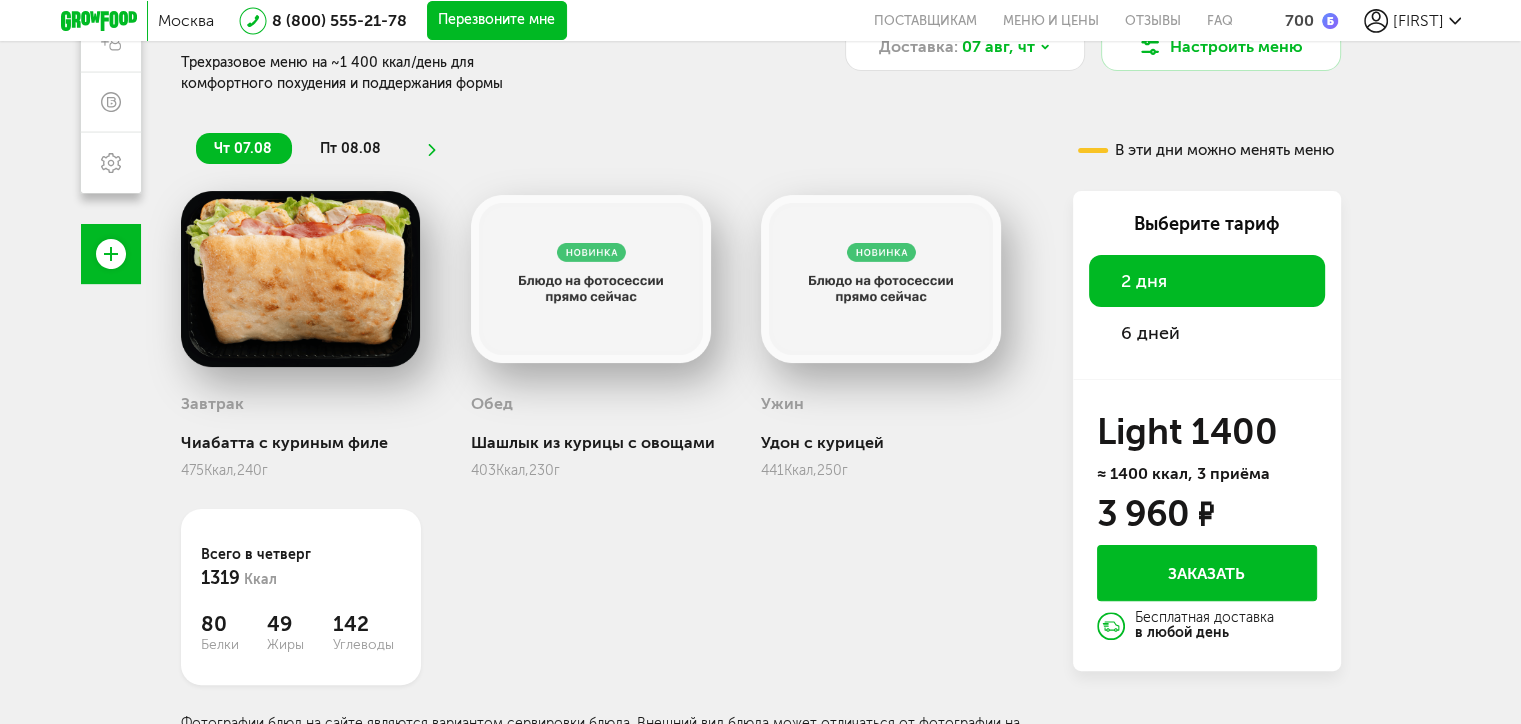 scroll, scrollTop: 388, scrollLeft: 0, axis: vertical 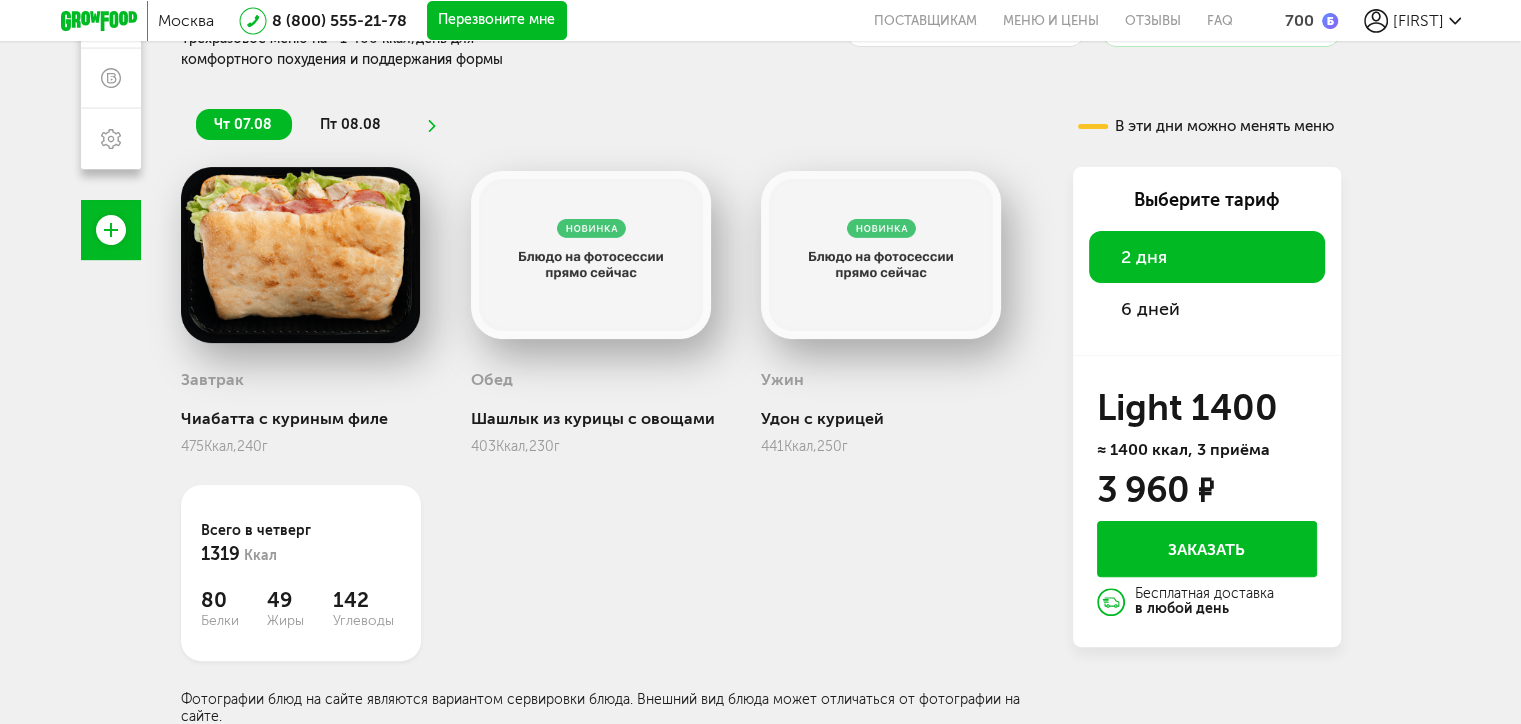 click on "6 дней" at bounding box center [1150, 309] 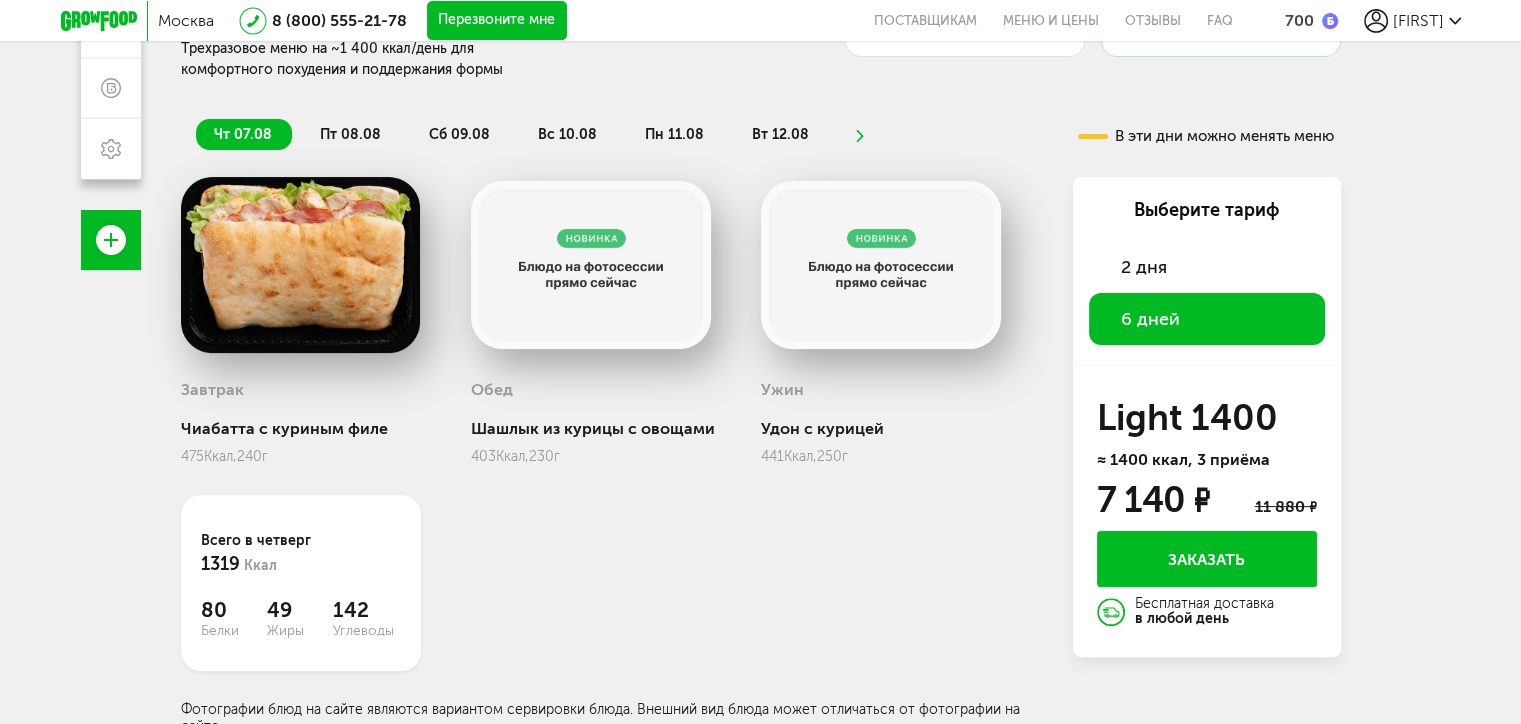 scroll, scrollTop: 365, scrollLeft: 0, axis: vertical 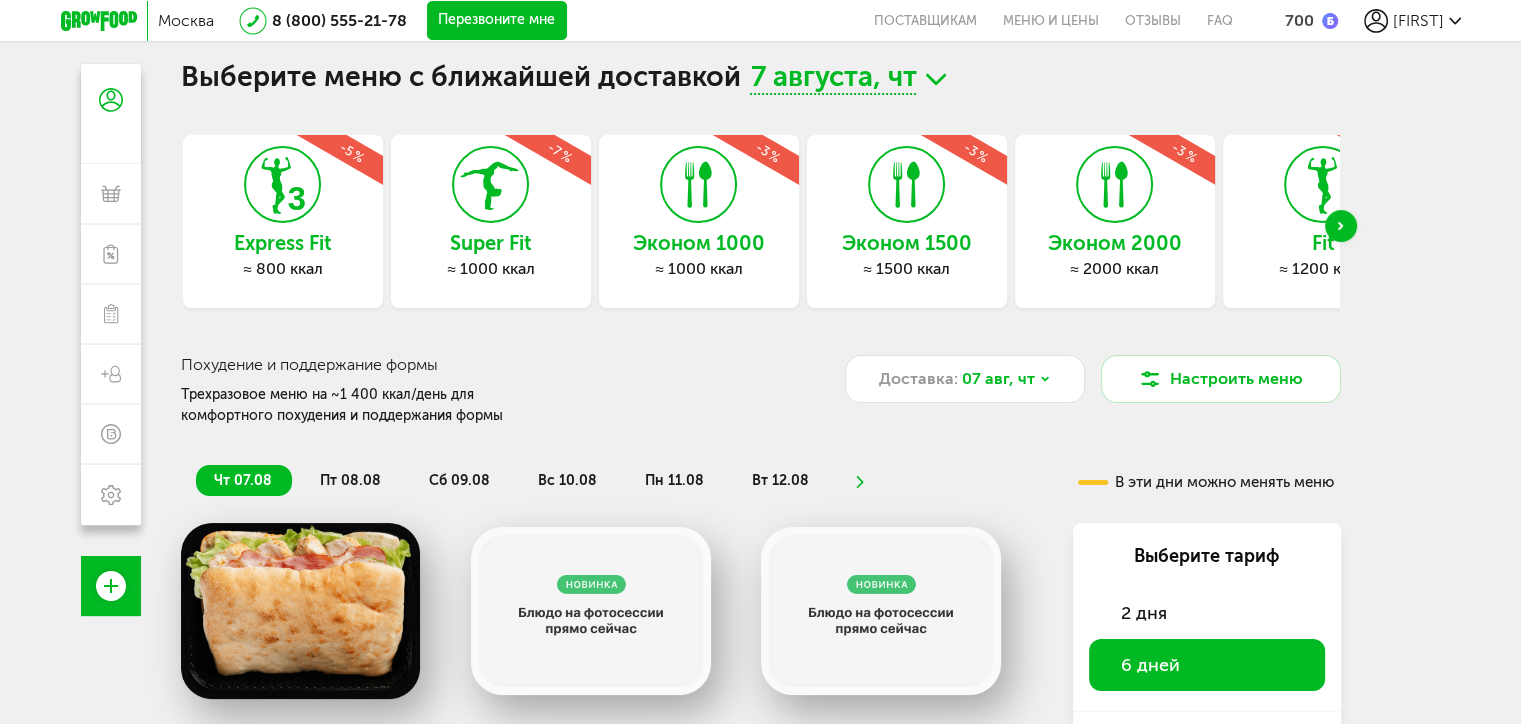 click on "Super Fit   ≈ 1000 ккал   -7 %" at bounding box center [491, 221] 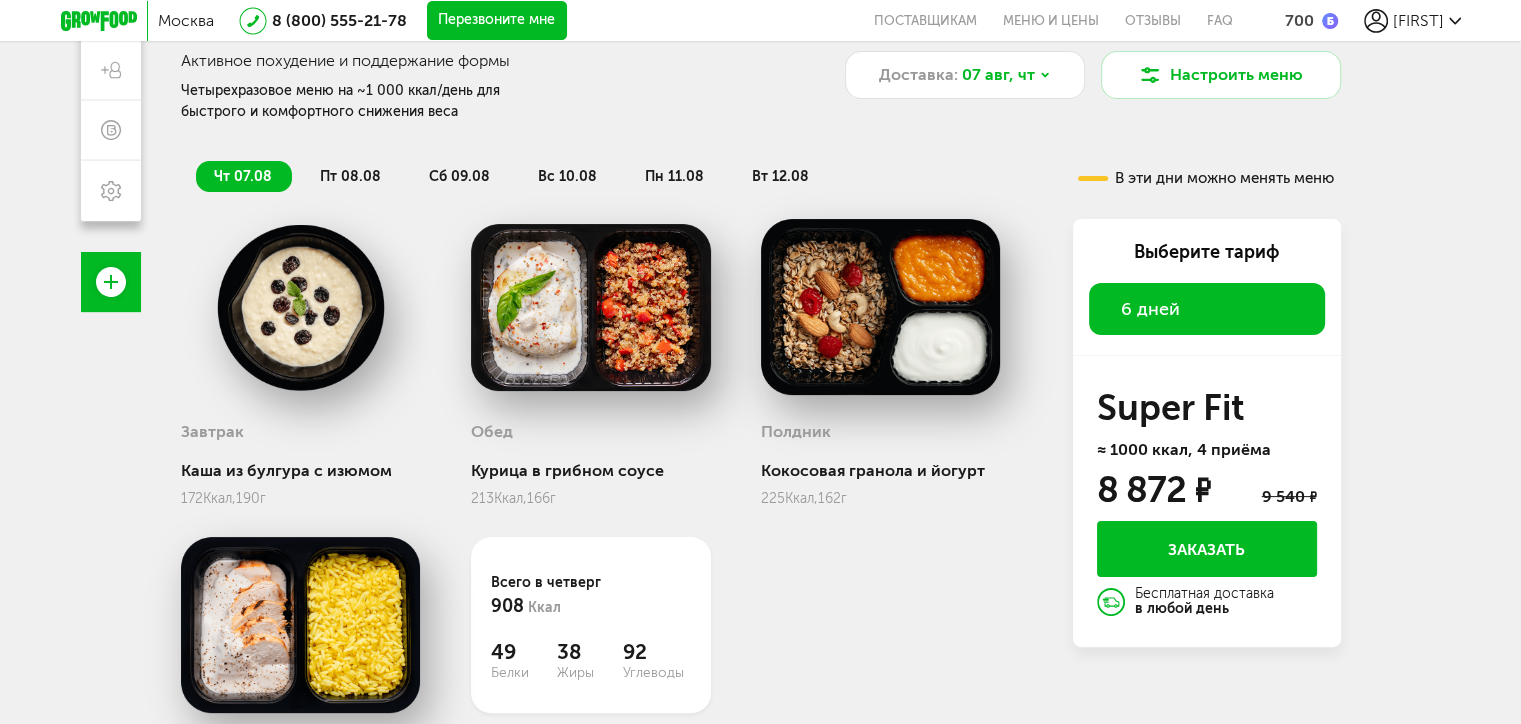 scroll, scrollTop: 340, scrollLeft: 0, axis: vertical 